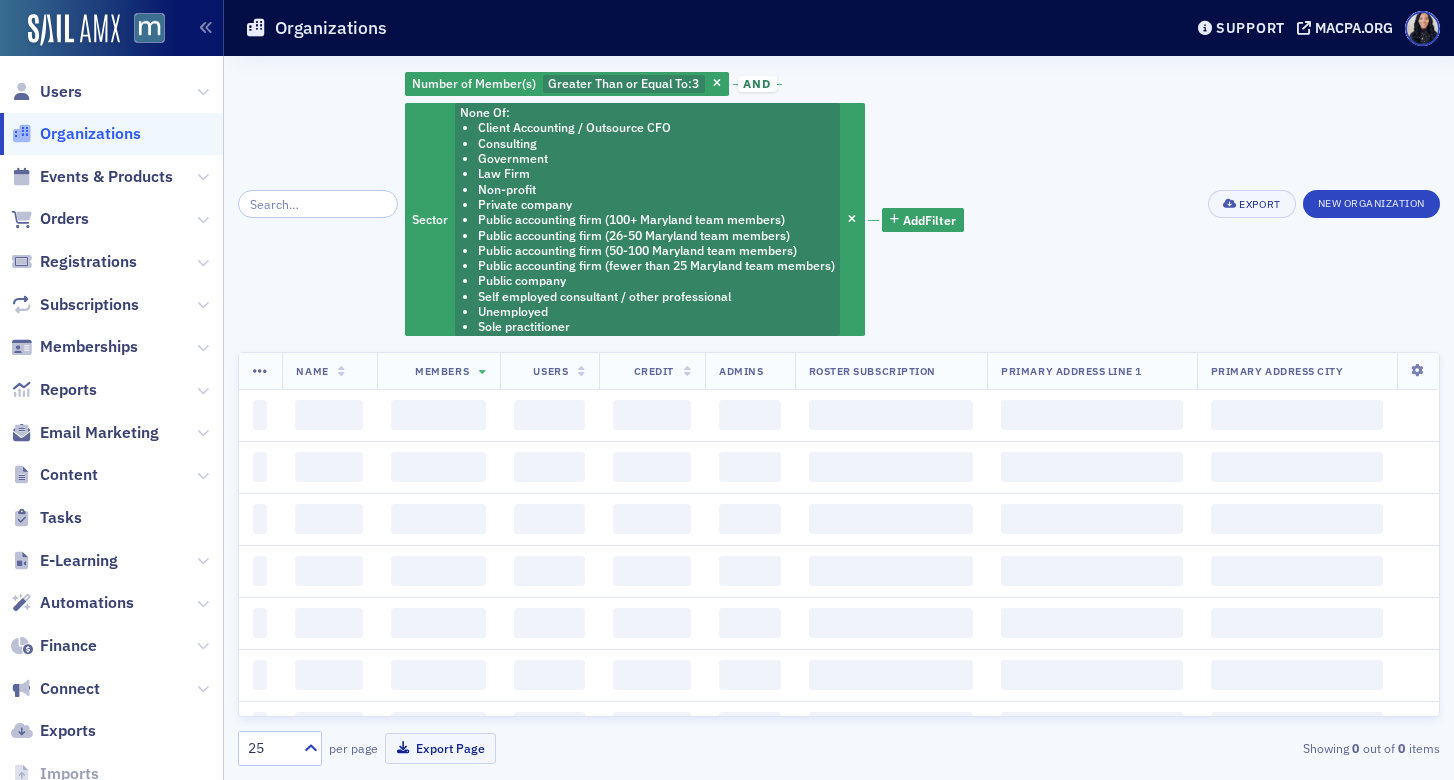 scroll, scrollTop: 0, scrollLeft: 0, axis: both 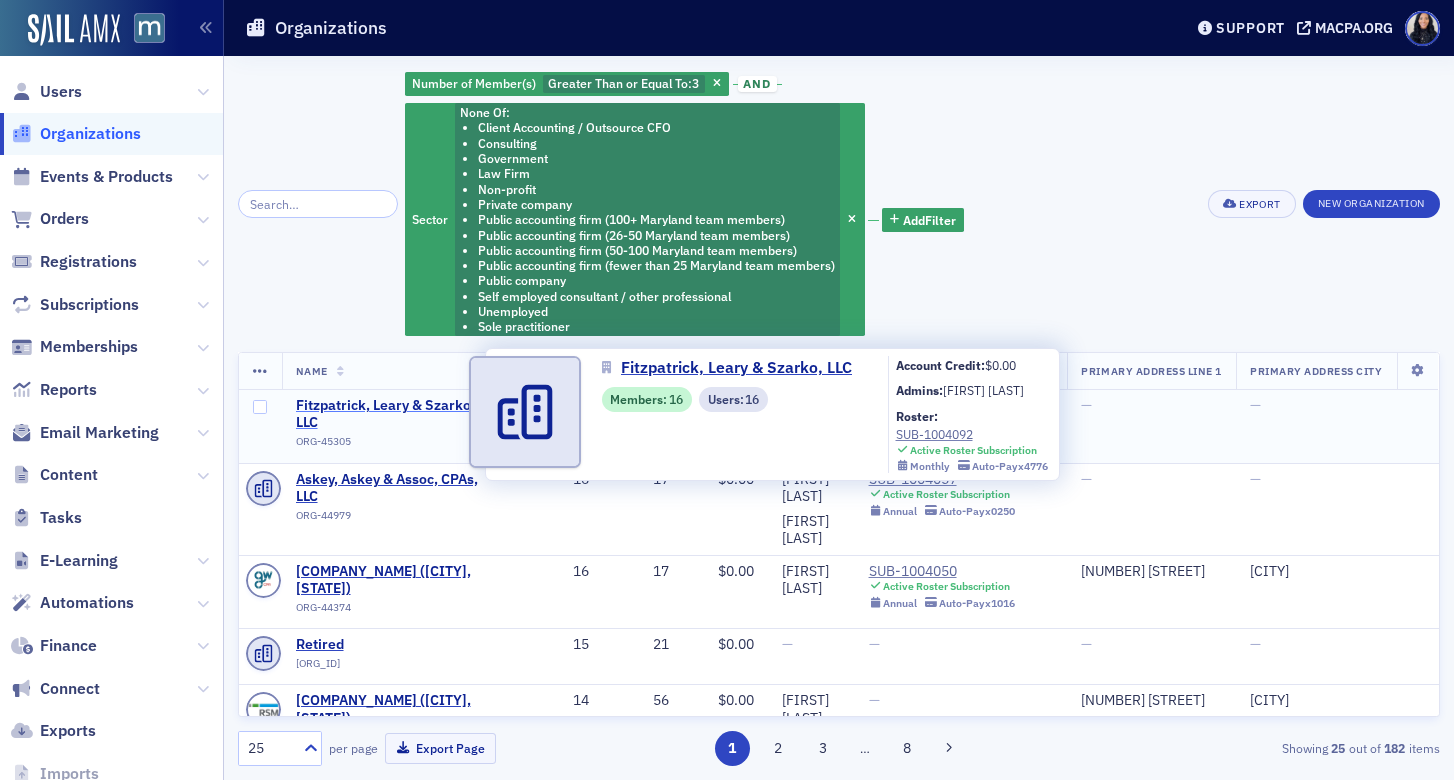 click on "Fitzpatrick, Leary & Szarko, LLC" 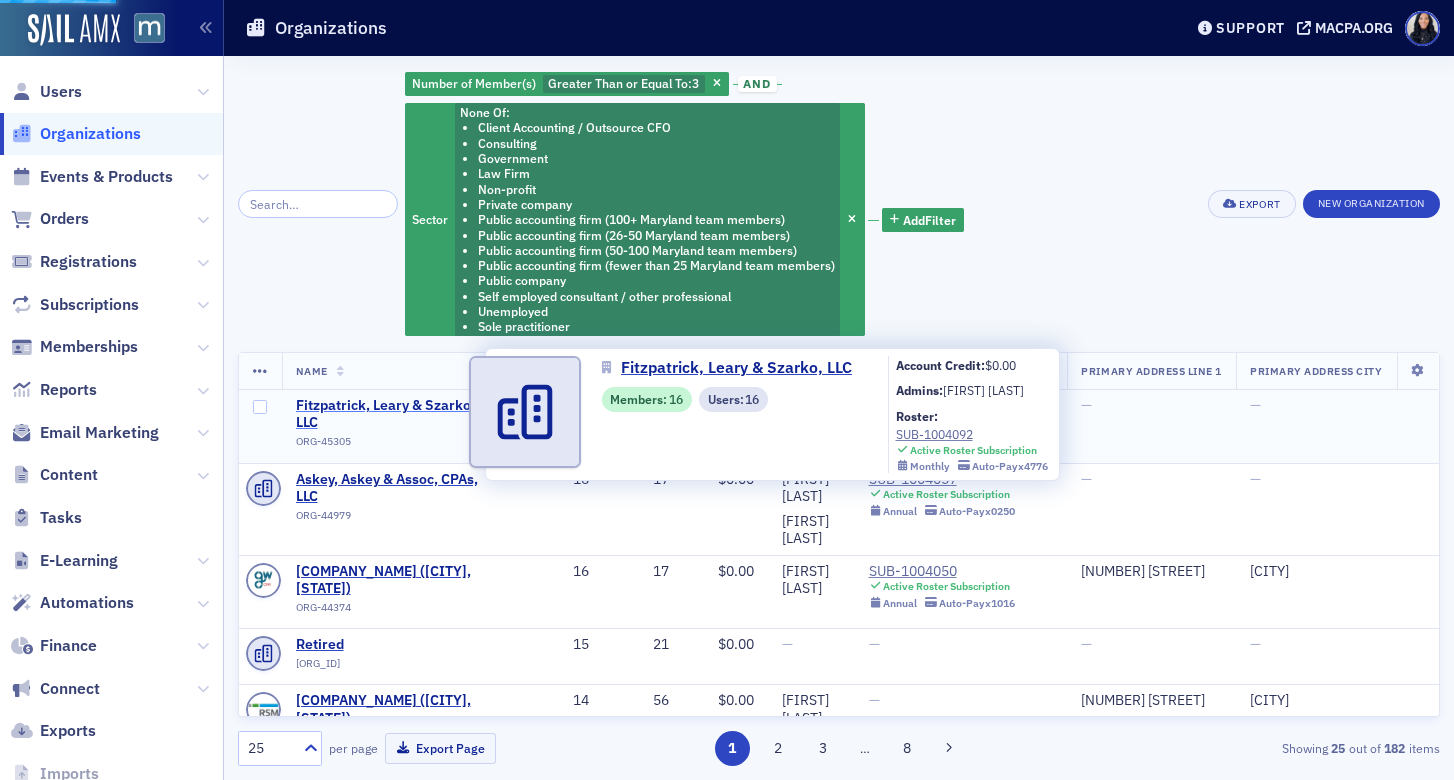 select on "US" 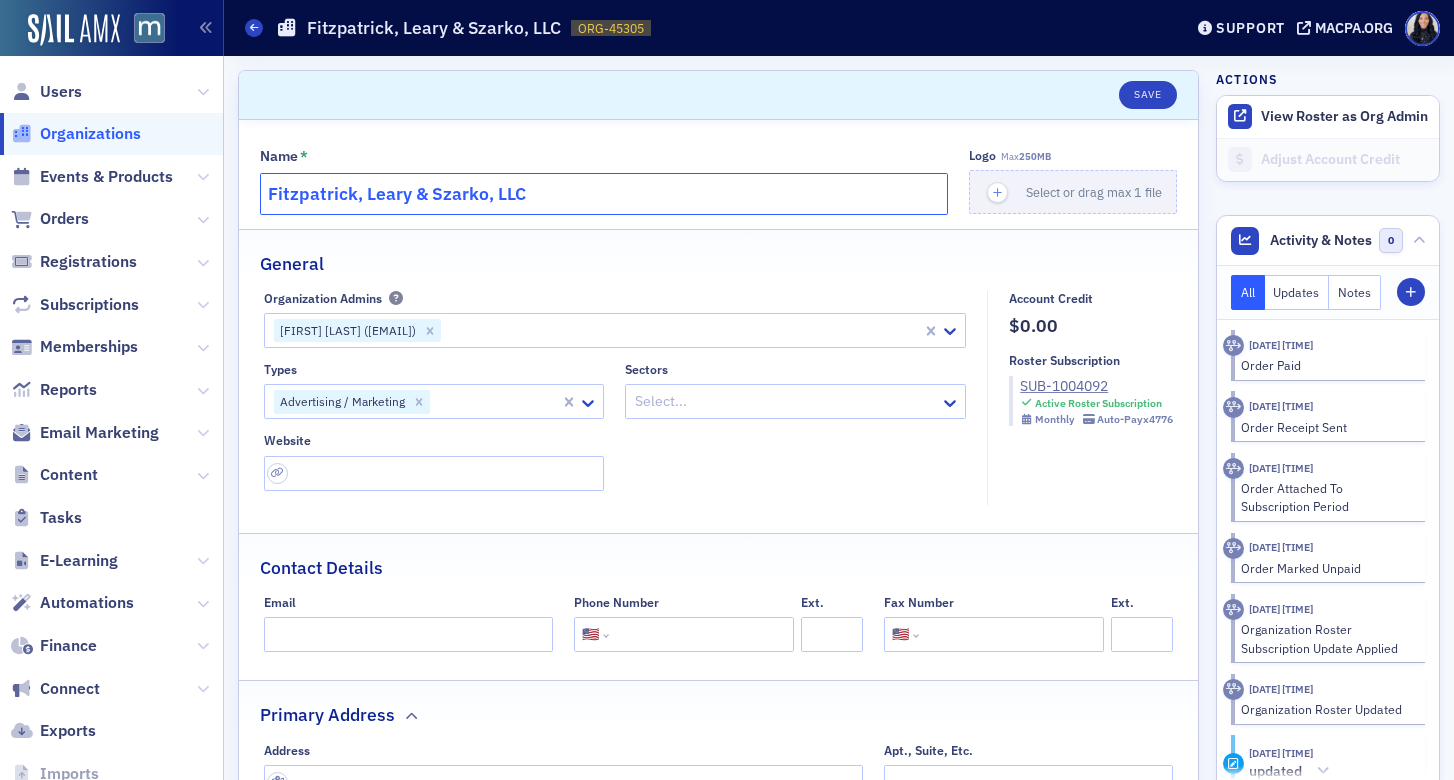 click on "Fitzpatrick, Leary & Szarko, LLC" 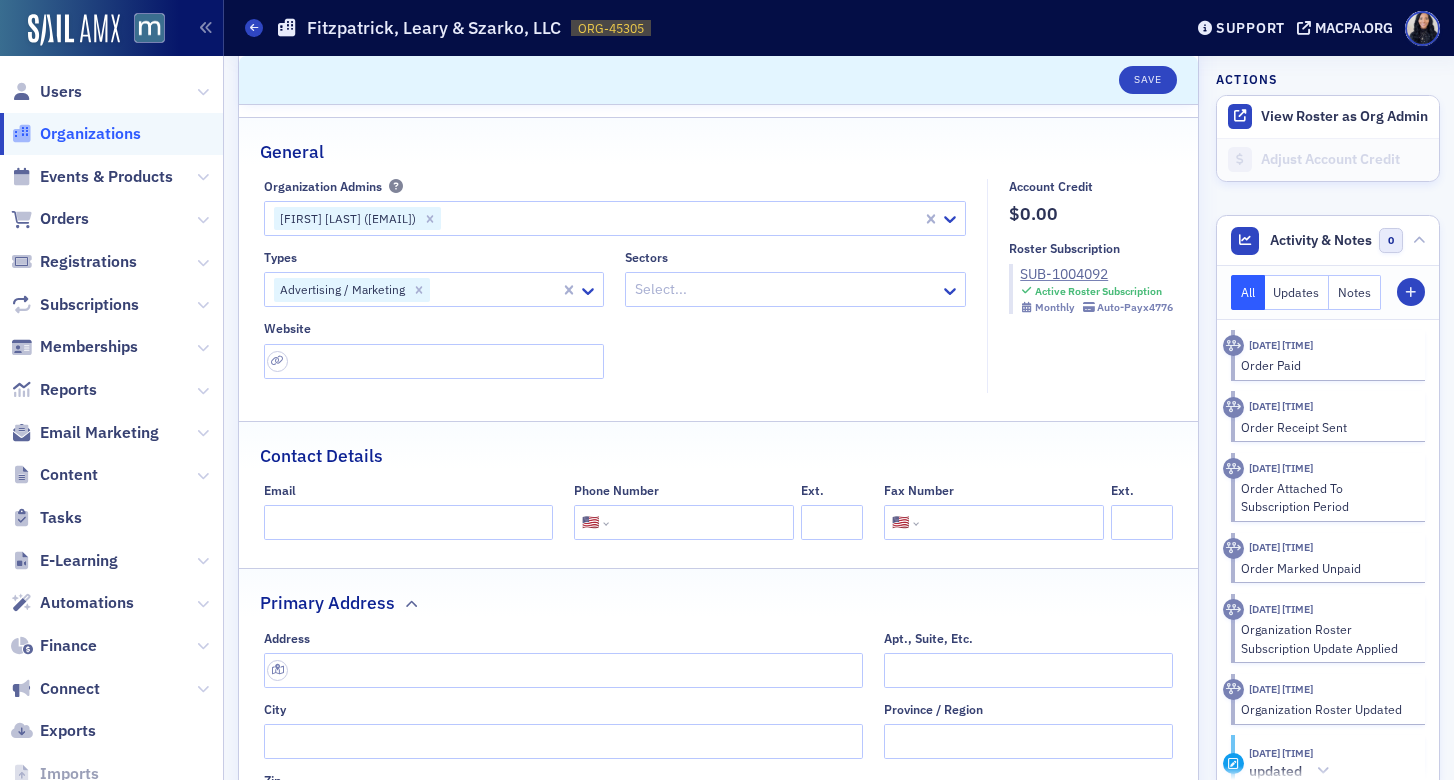 scroll, scrollTop: 269, scrollLeft: 0, axis: vertical 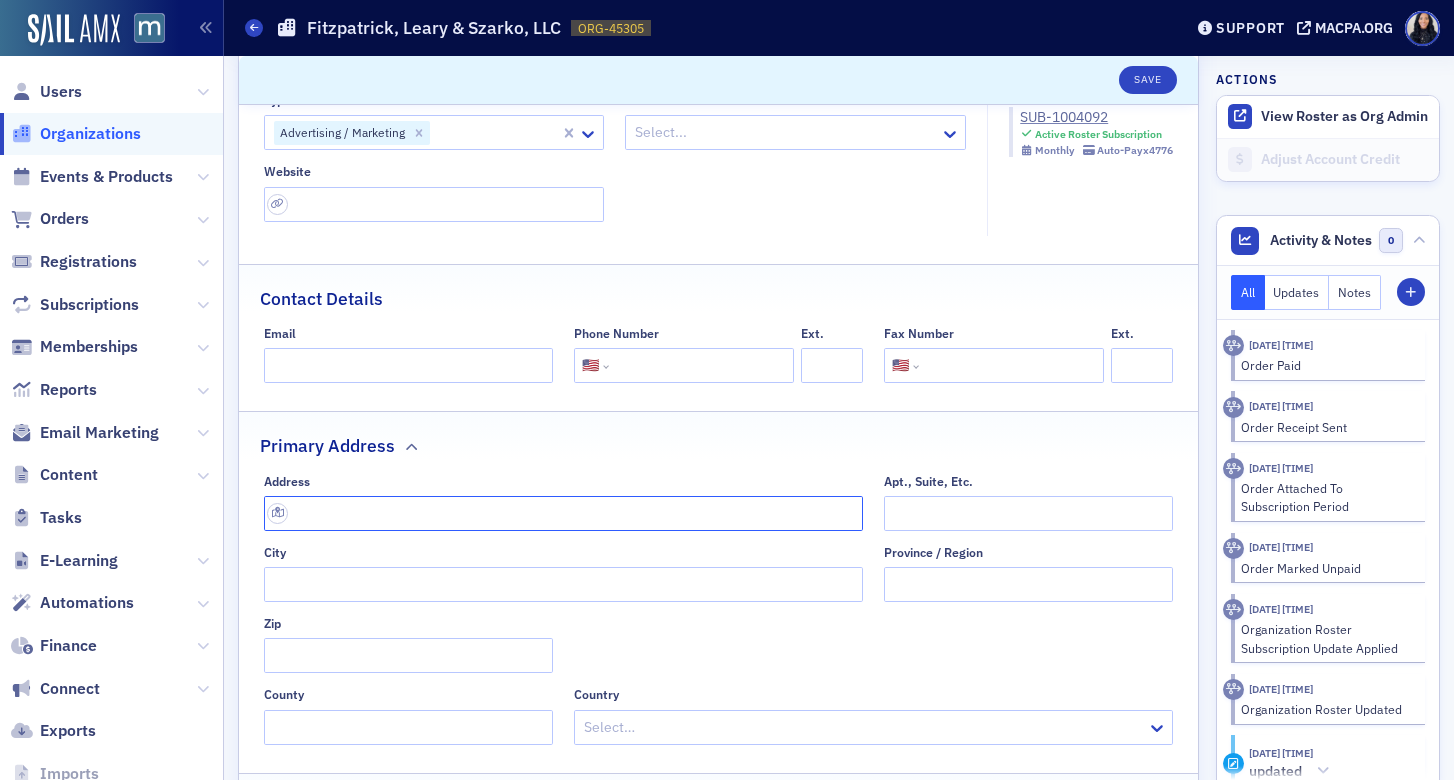 click 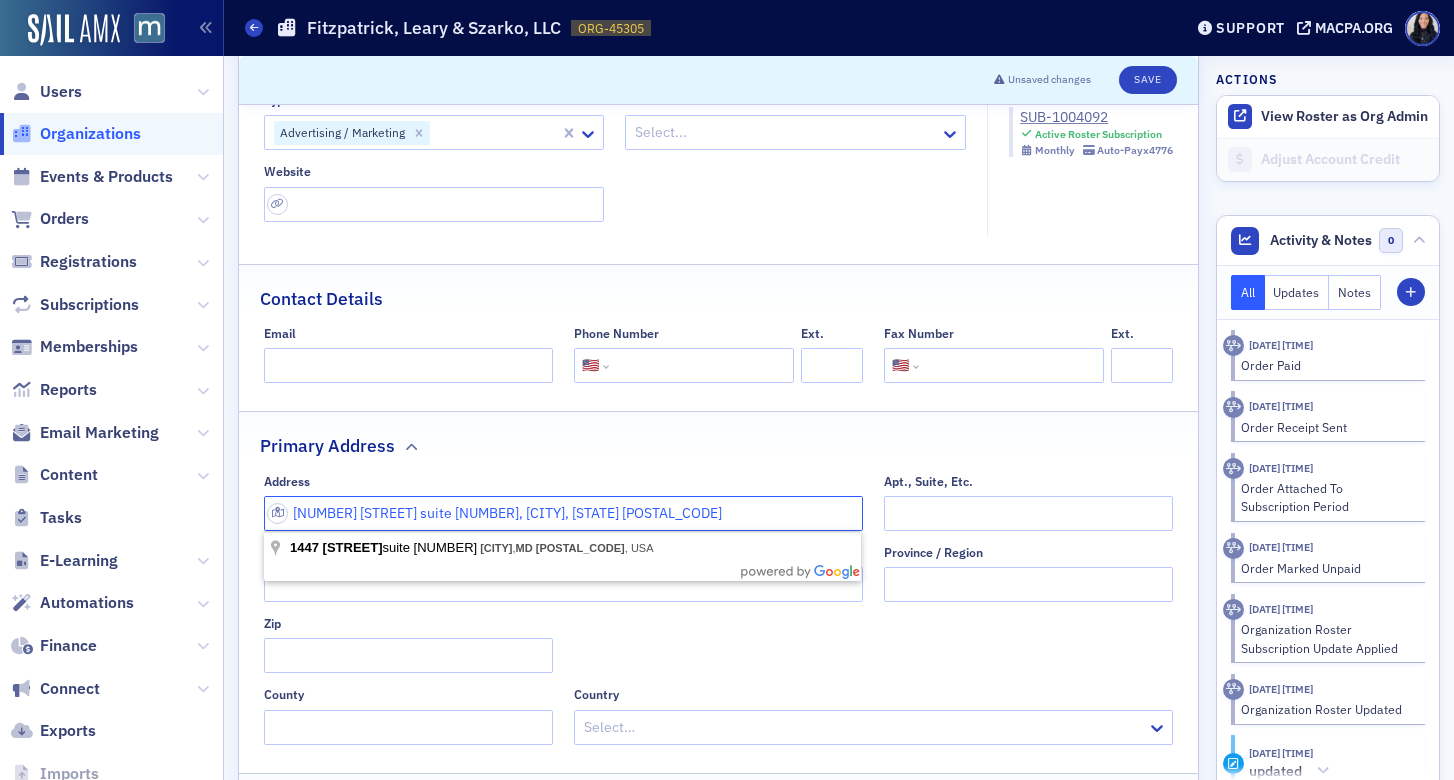 type on "1447 York Rd Suite 703, Lutherville, MD 21093" 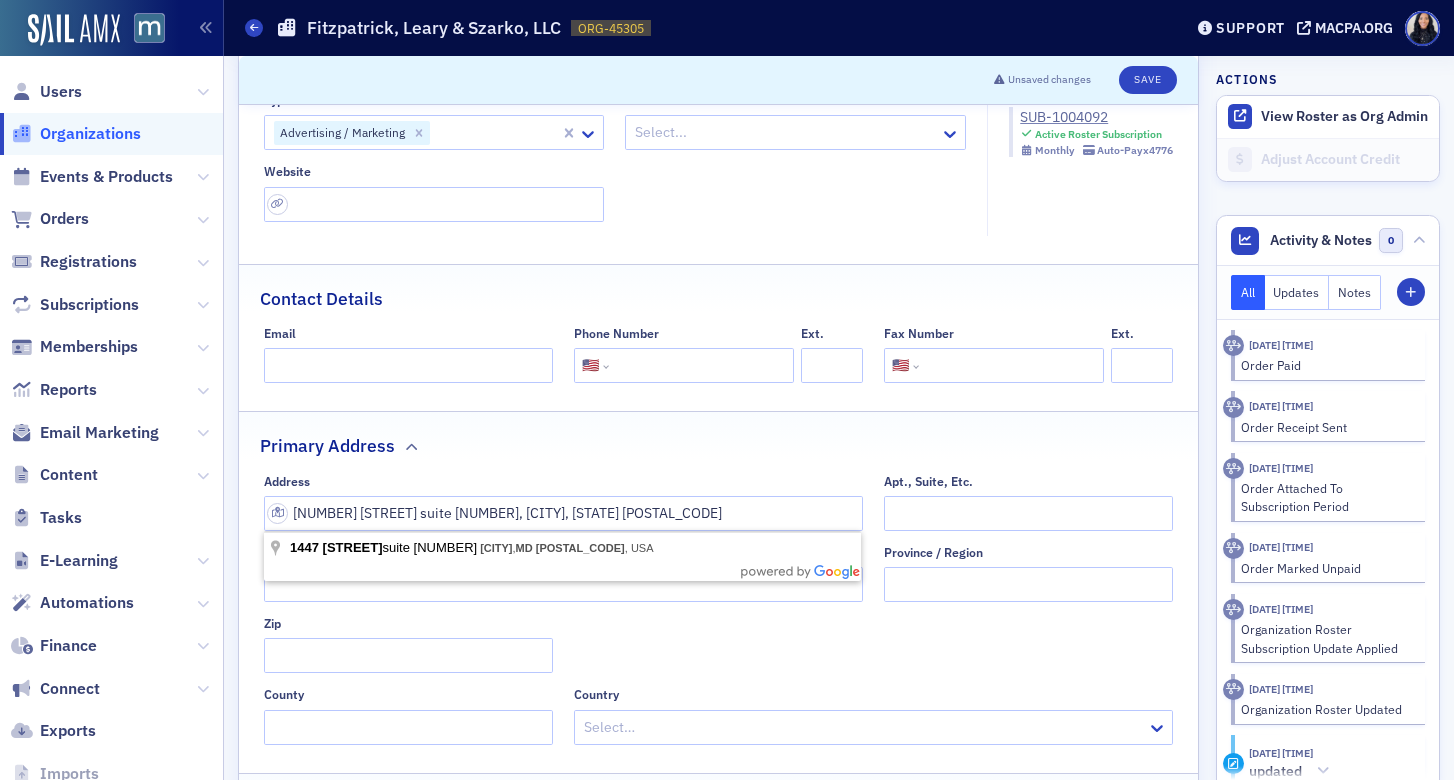 click 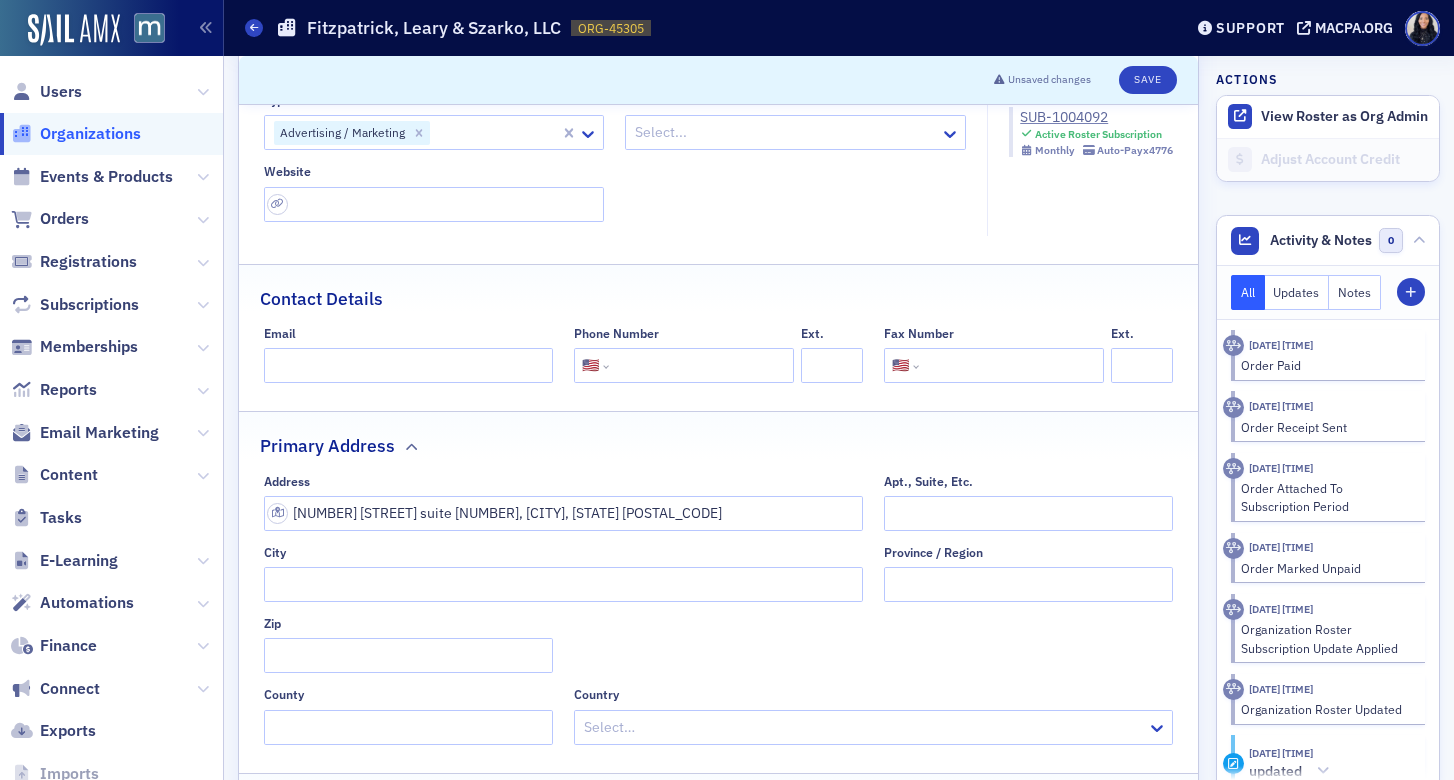paste on "(410) 307-1400" 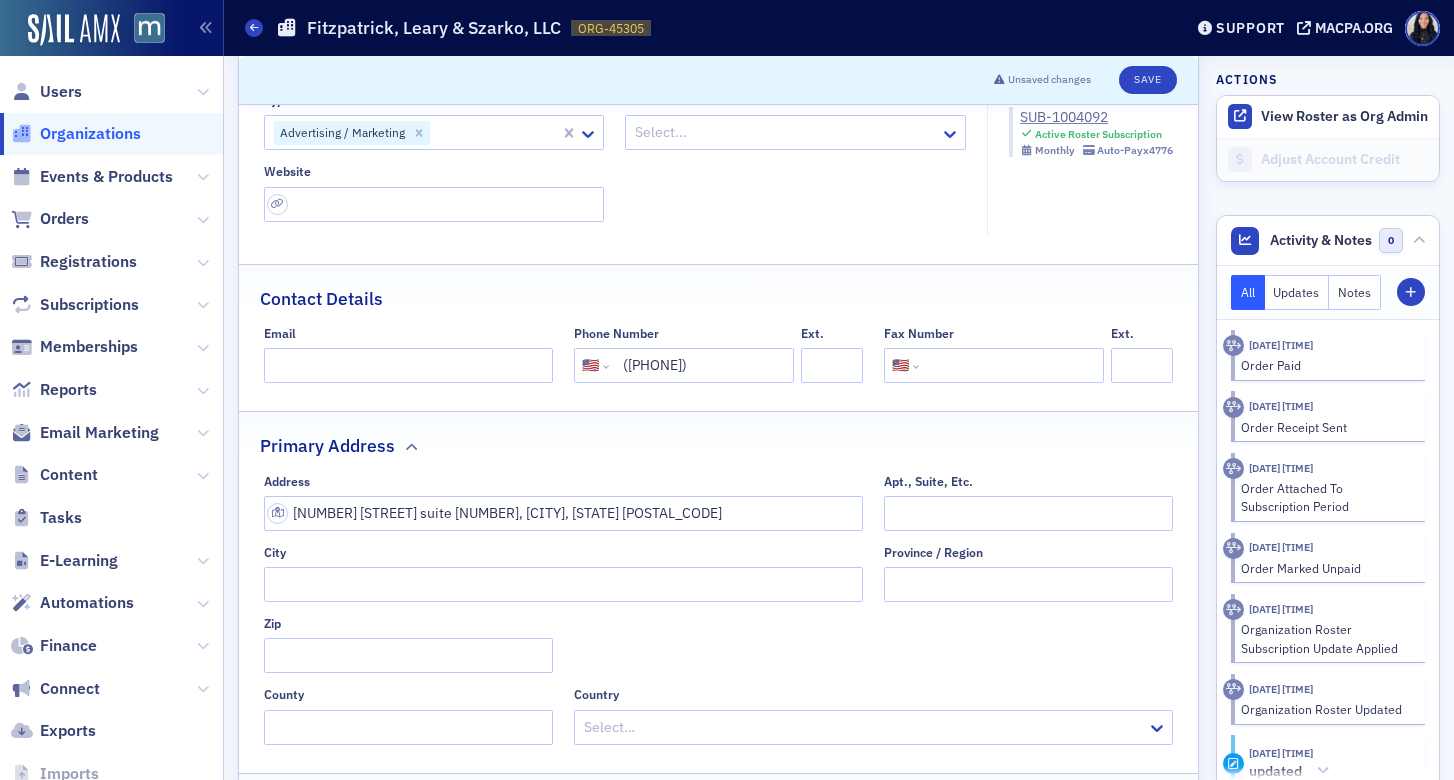 type on "(410) 307-1400" 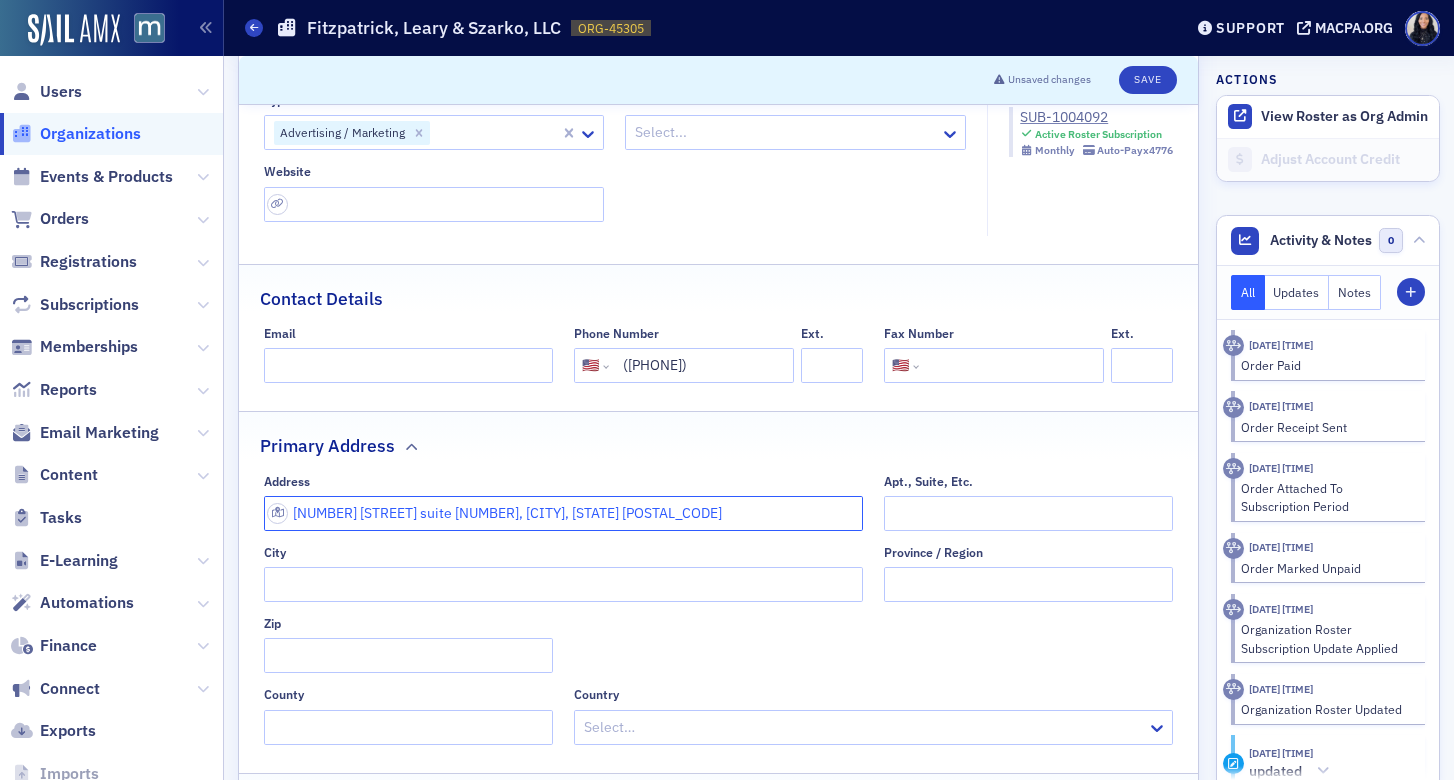 click on "1447 York Rd Suite 703, Lutherville, MD 21093" 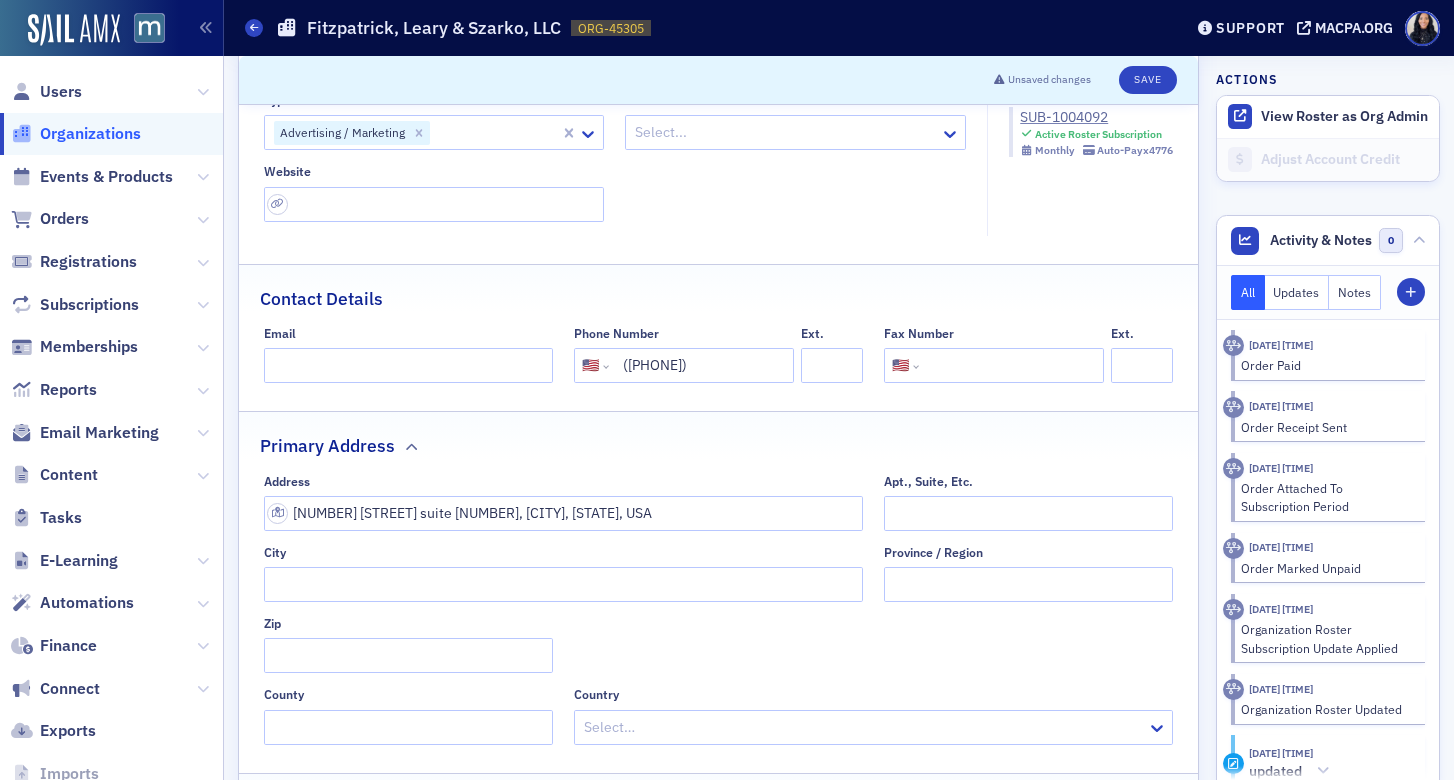 type on "1447 York Rd suite 703" 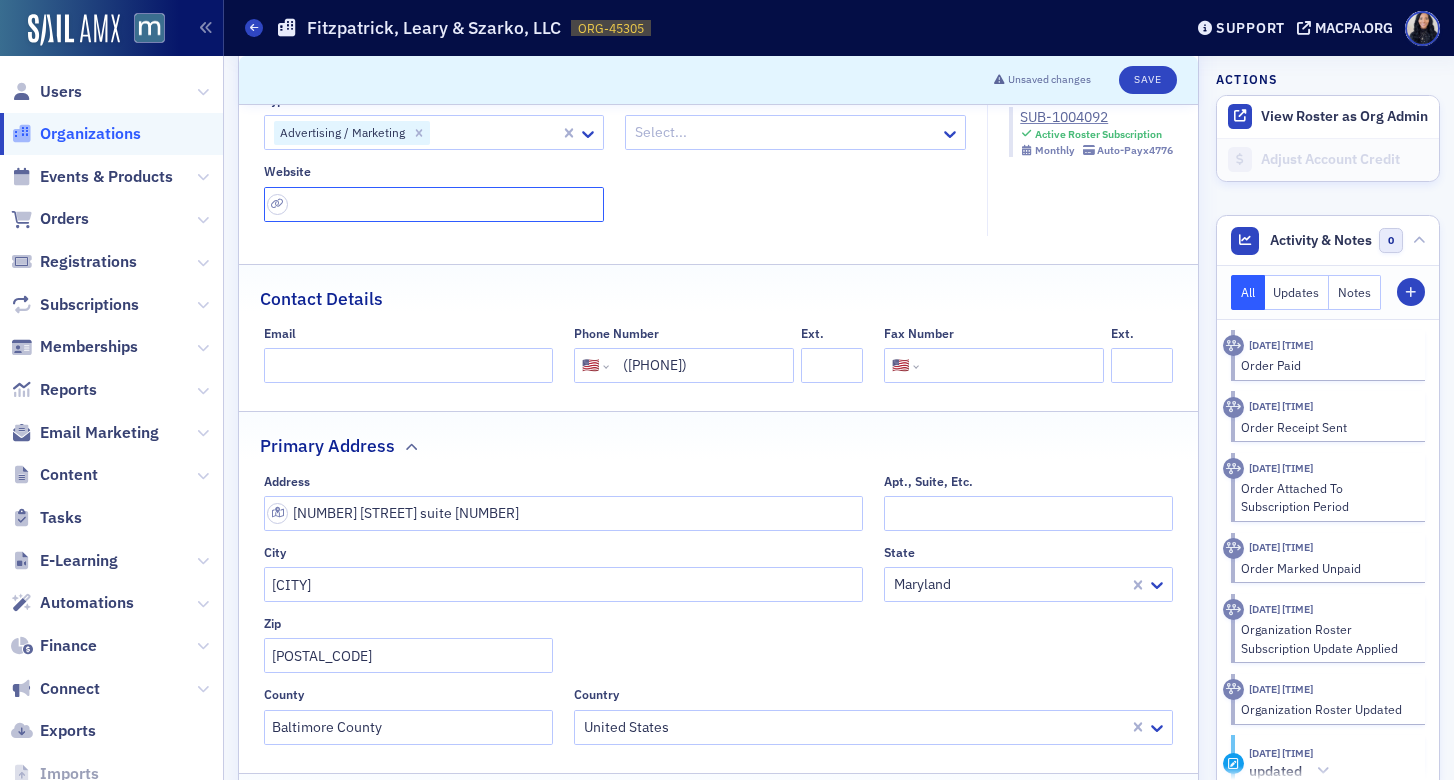 click 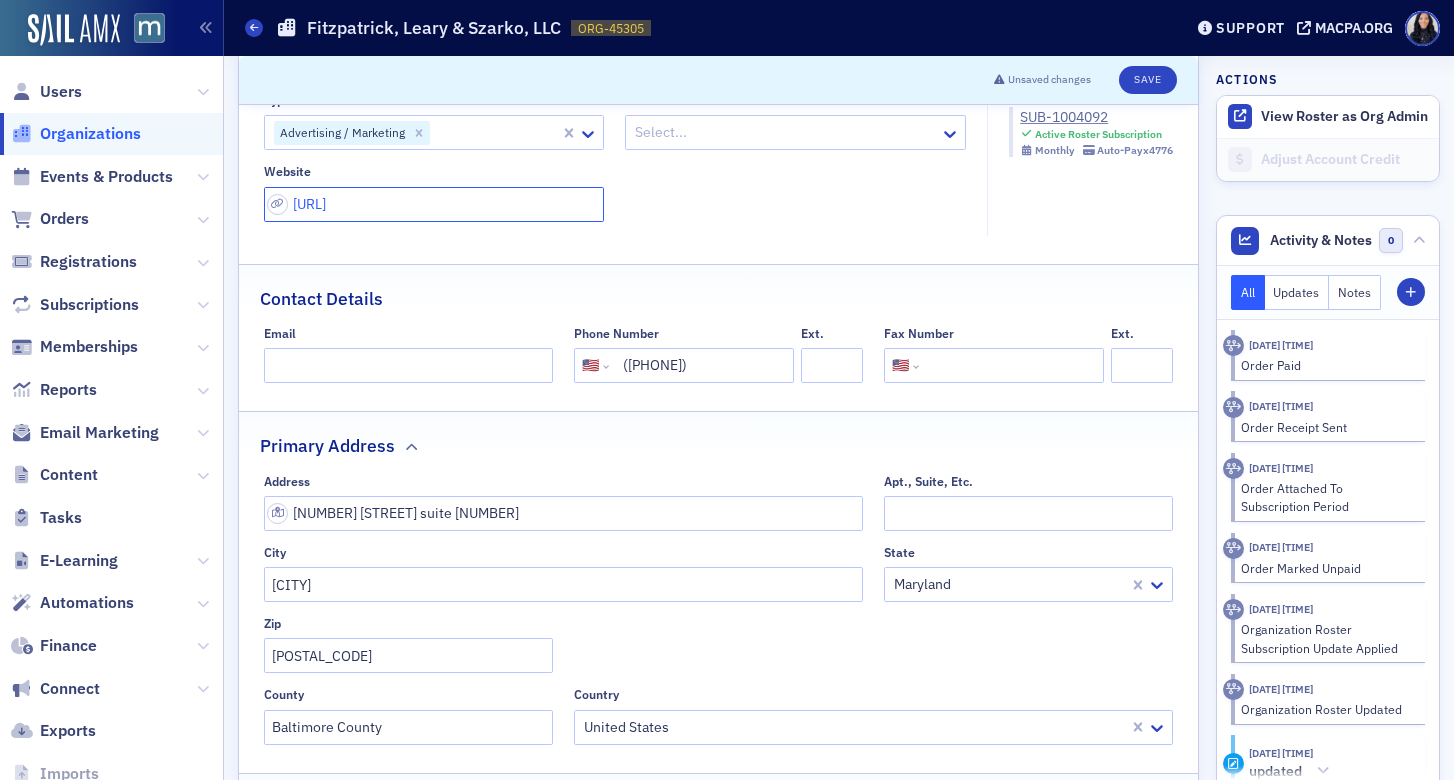 type on "https://flscpas.com/" 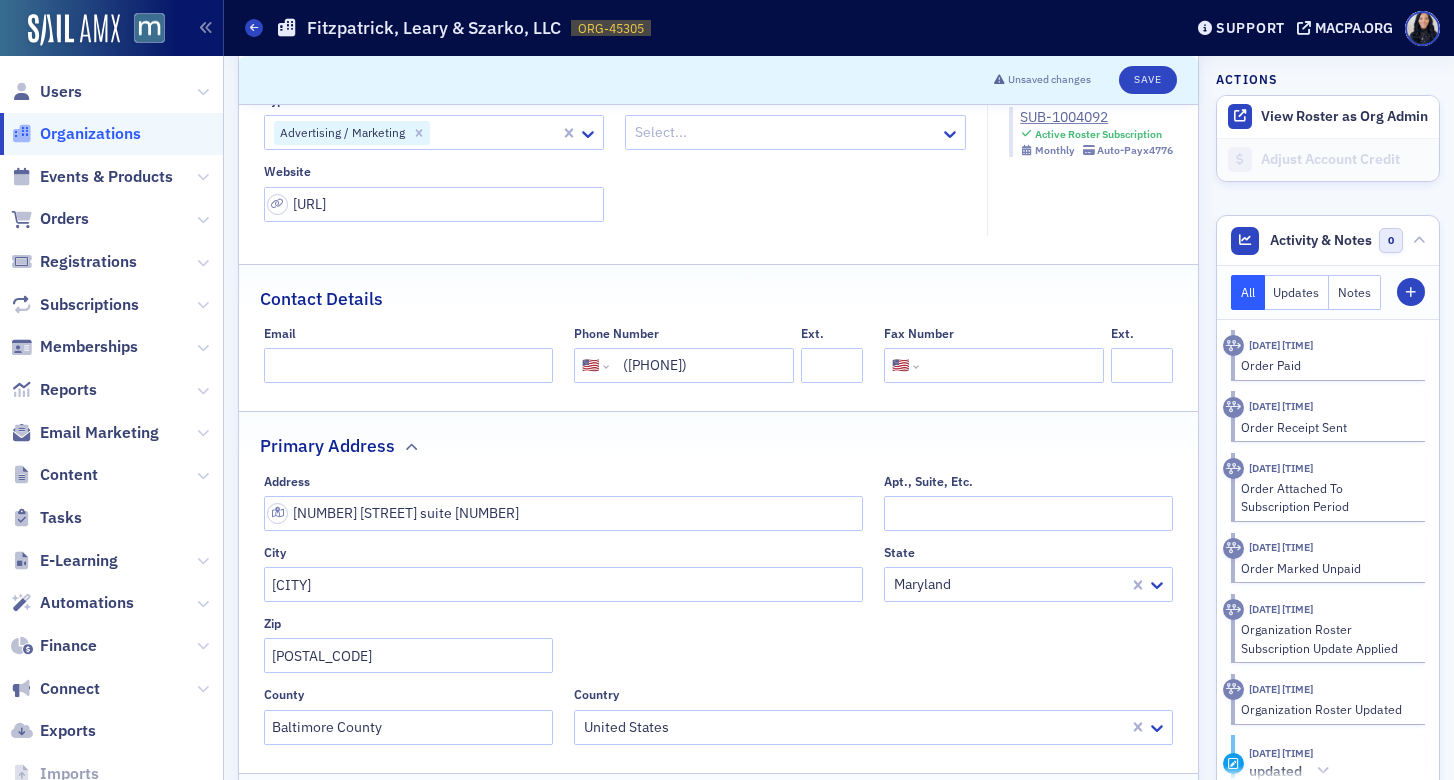 click on "Types Advertising / Marketing Sectors Select... Website https://flscpas.com/" 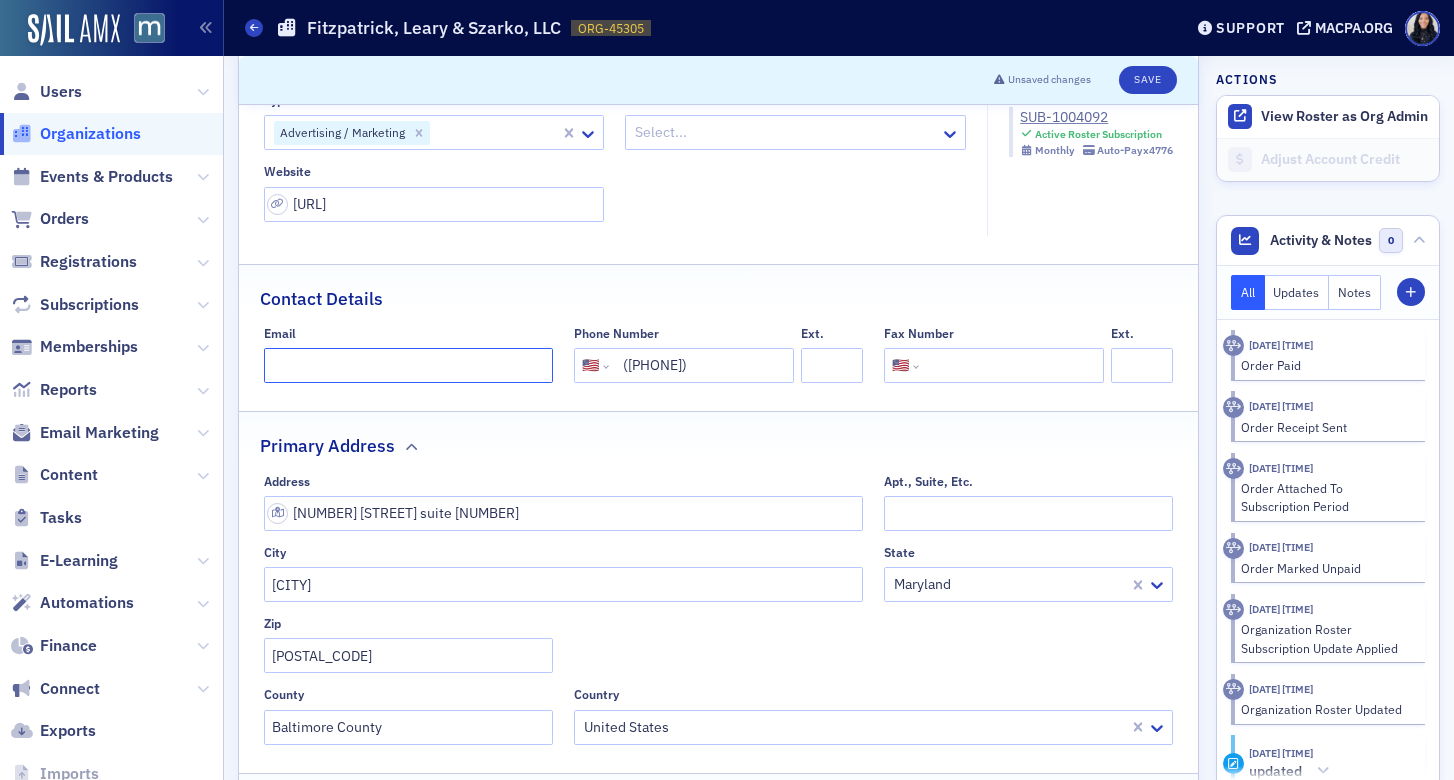 click on "Email" 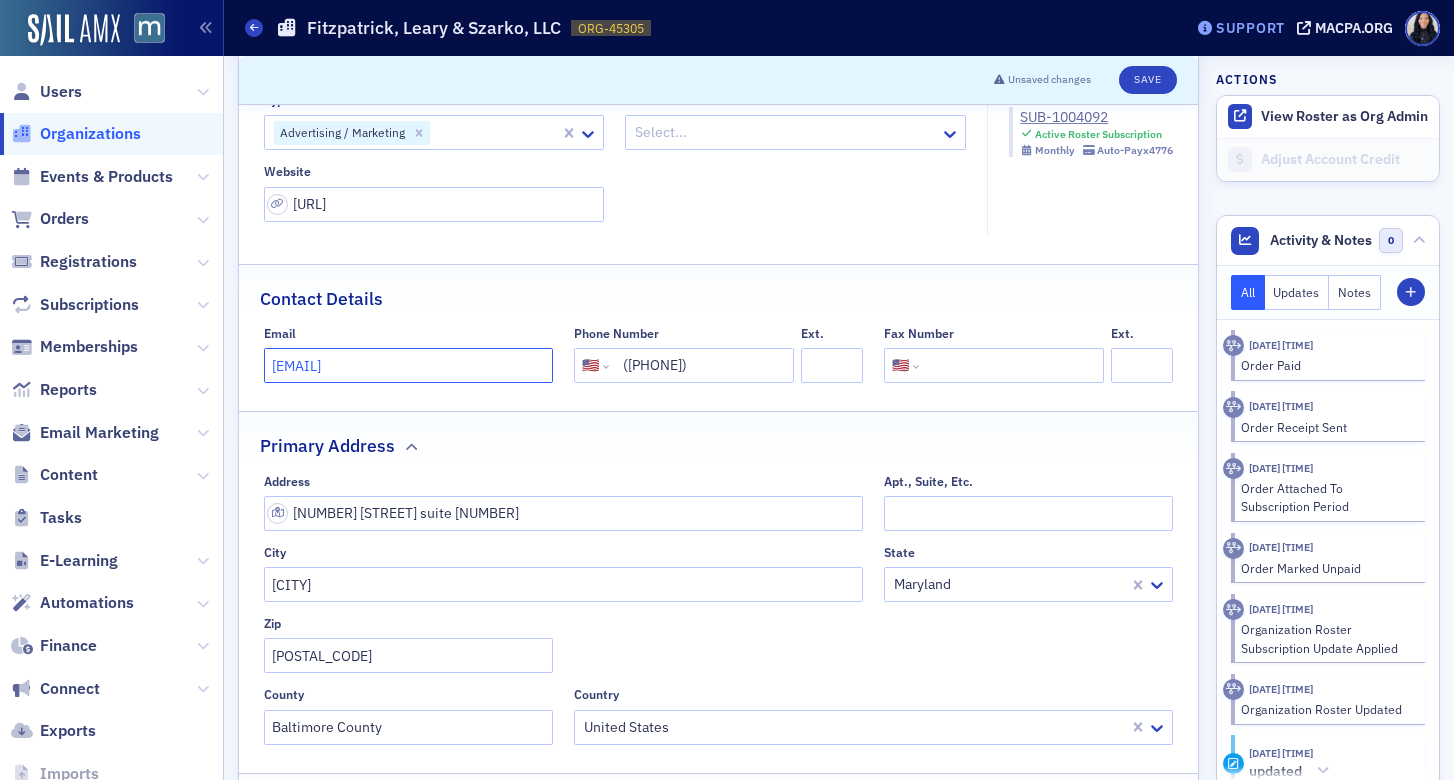 type on "info@flscpas.com" 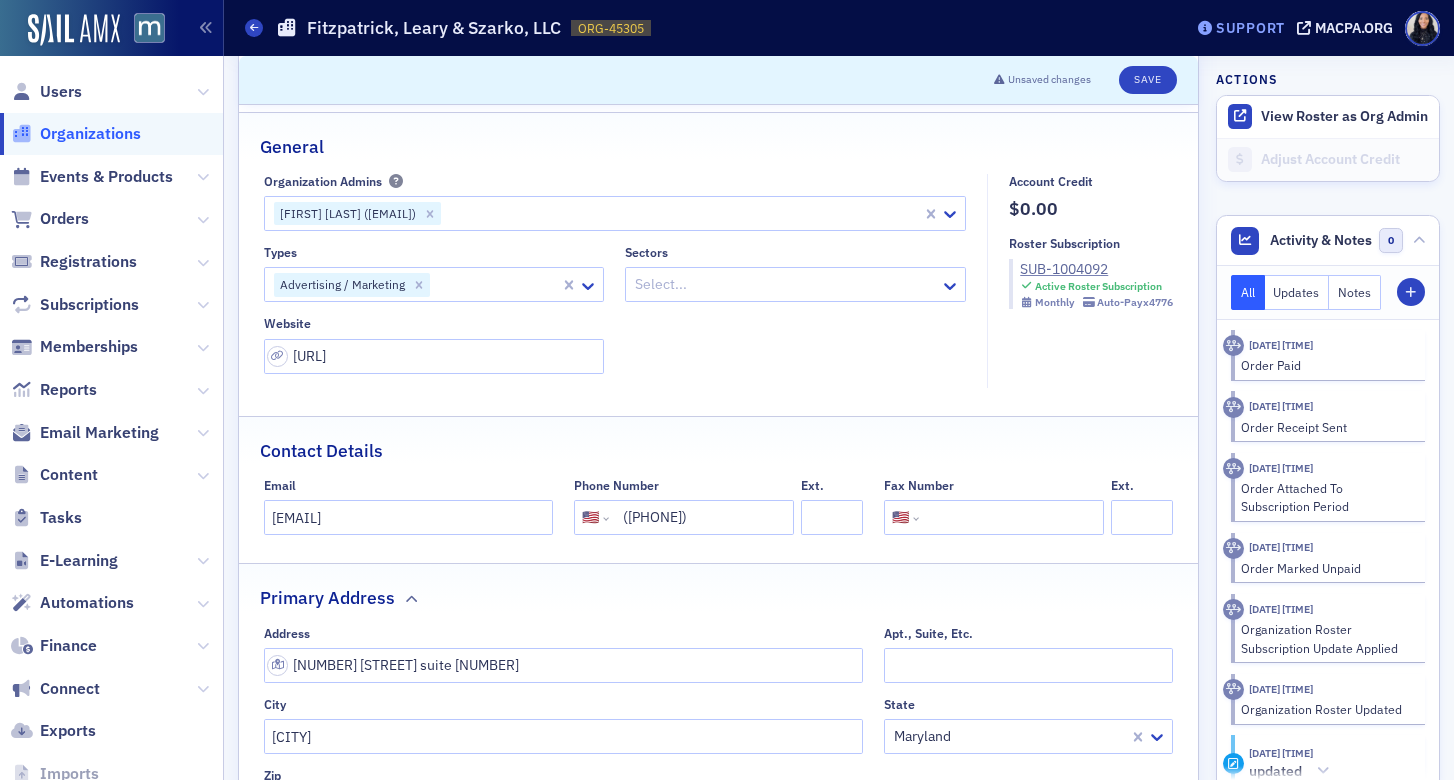 scroll, scrollTop: 42, scrollLeft: 0, axis: vertical 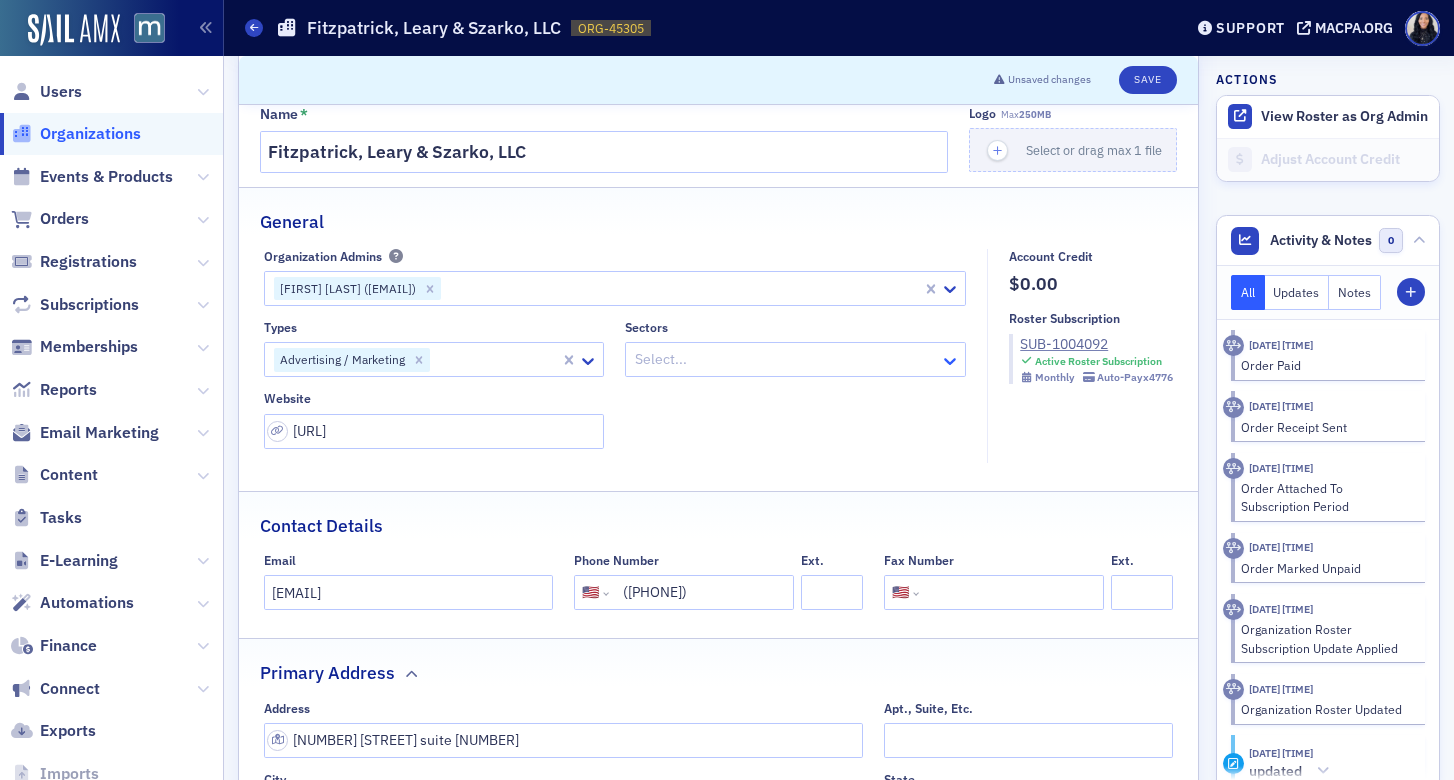 click 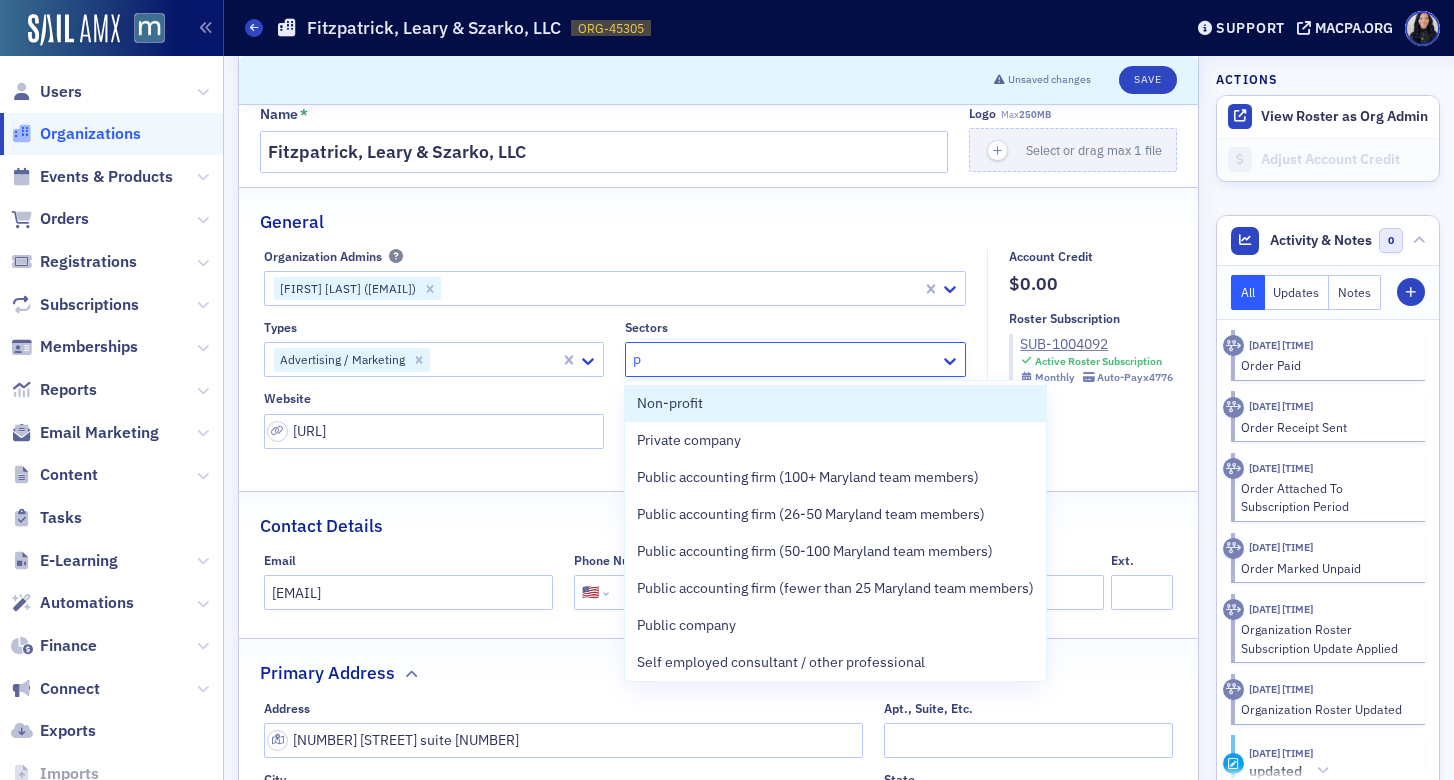 type on "pr" 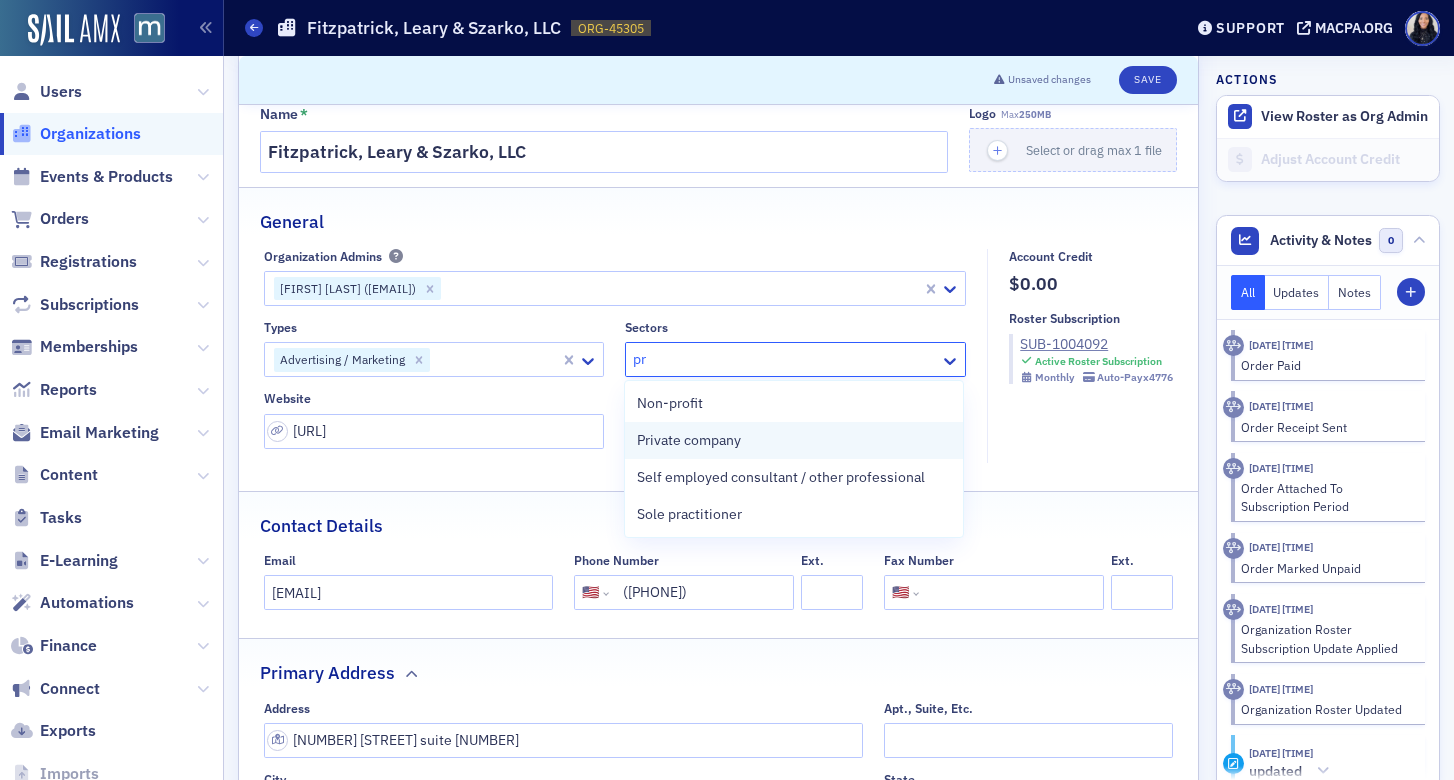 click on "Private company" at bounding box center [794, 440] 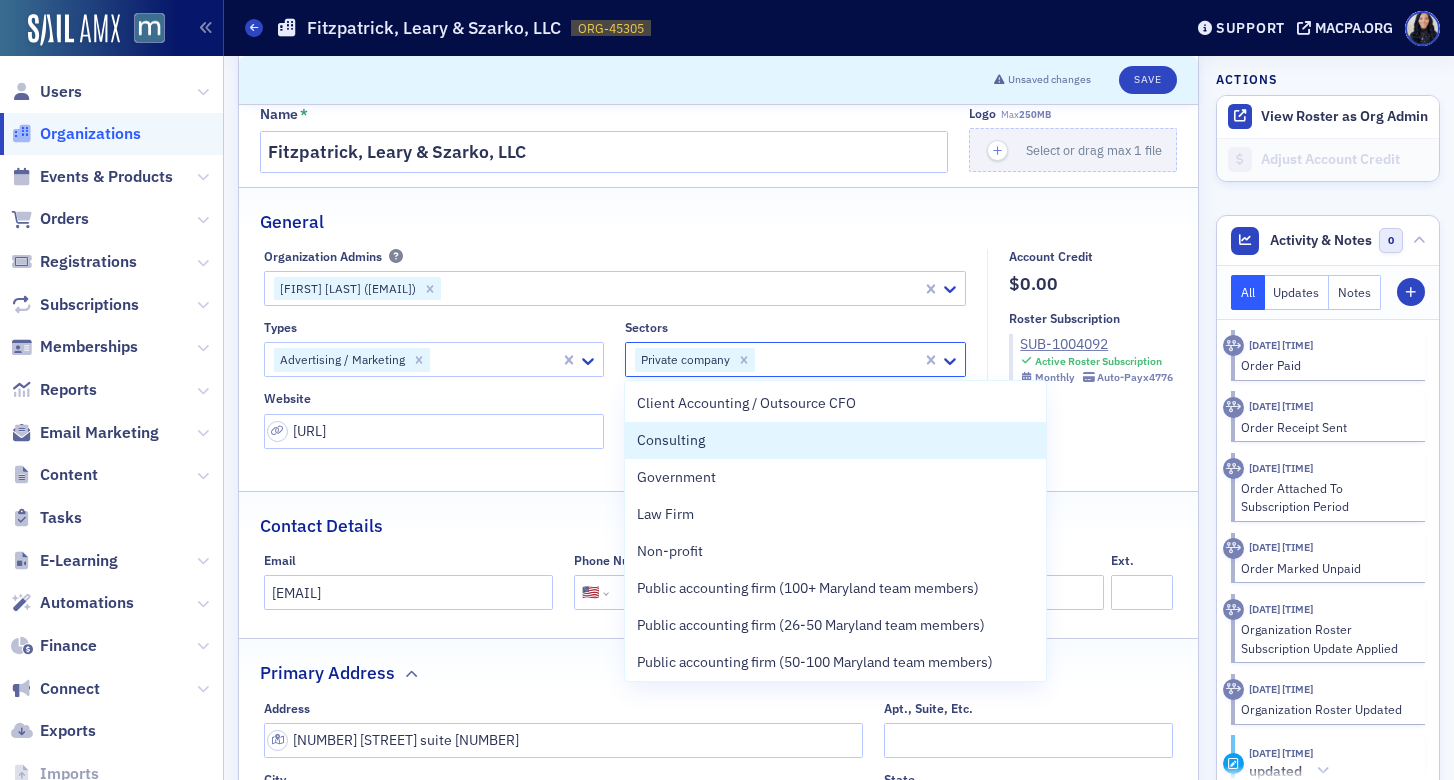 click 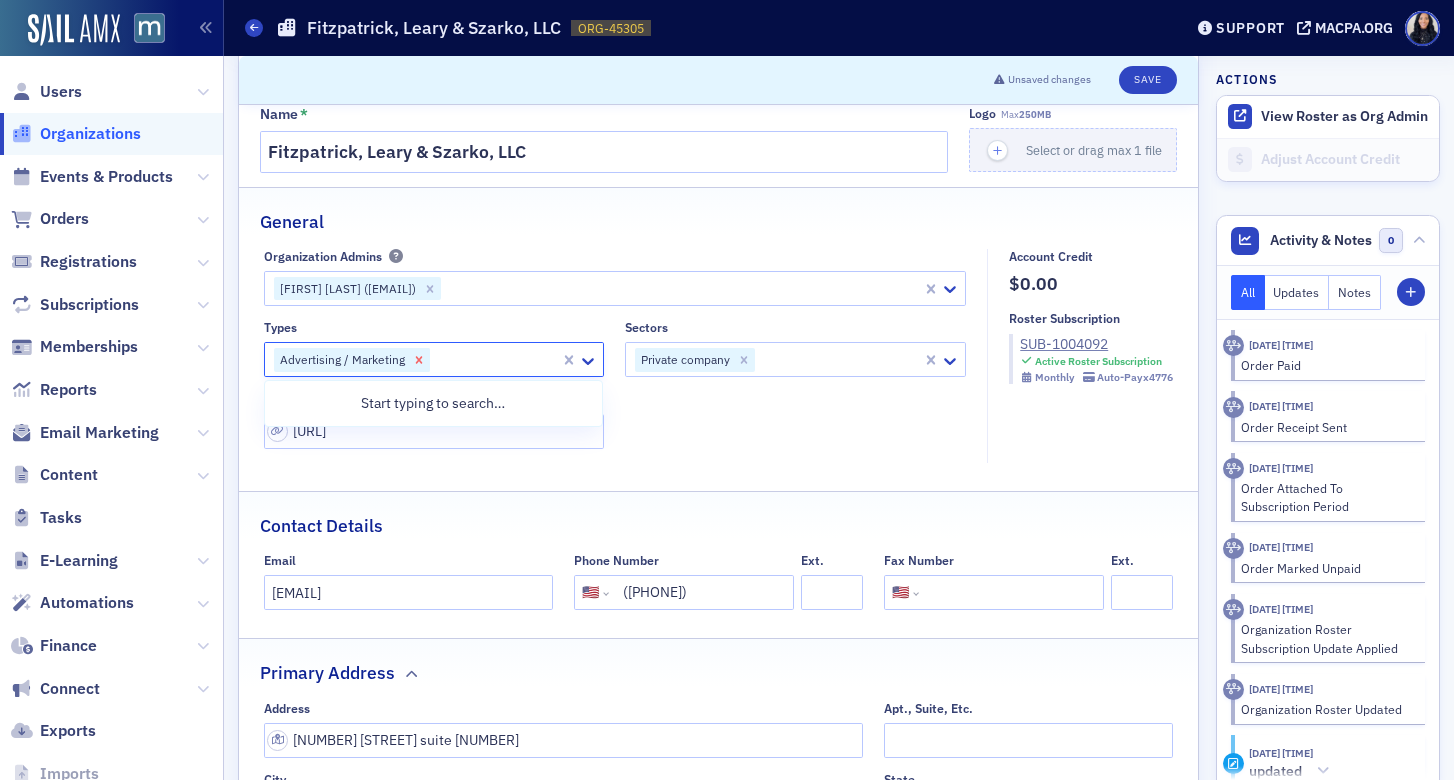 click 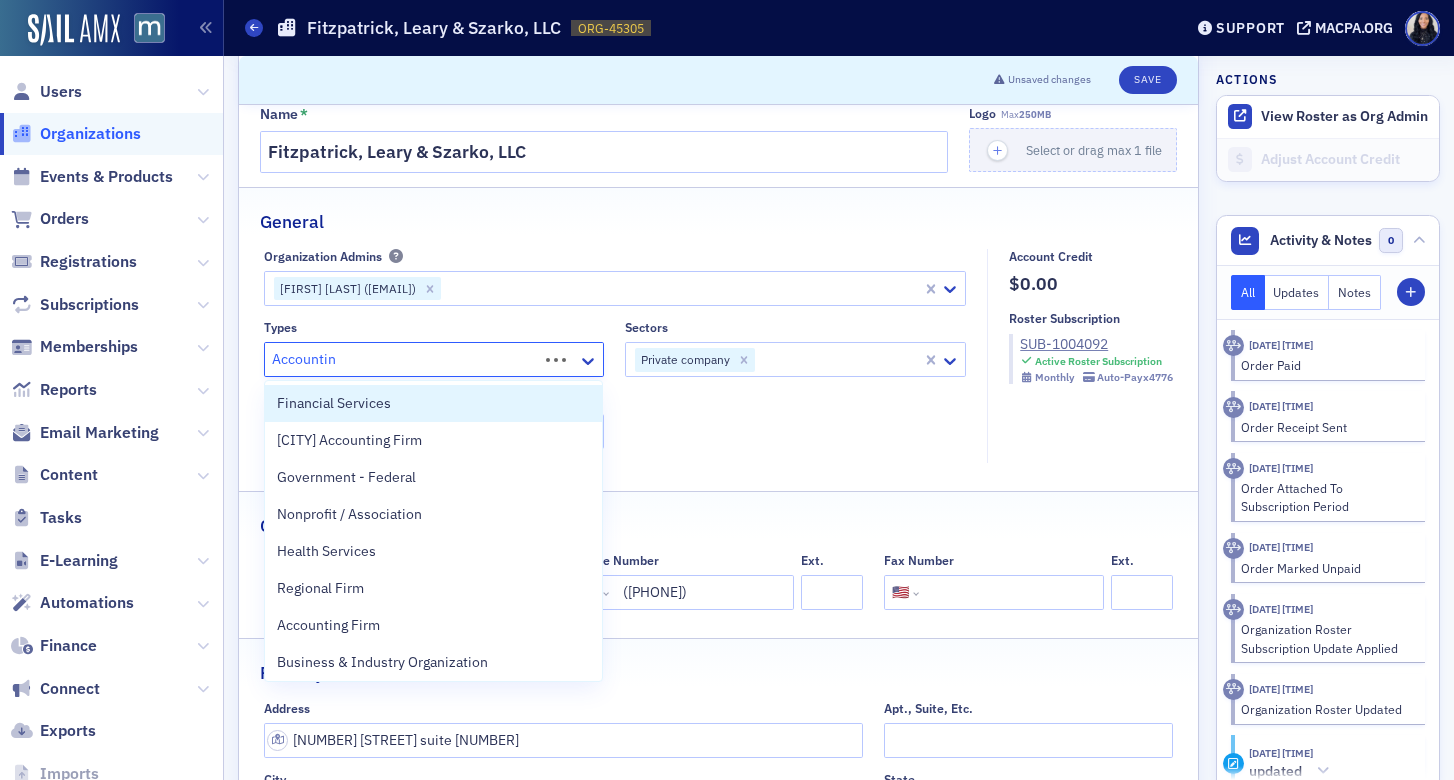 type on "Accounting" 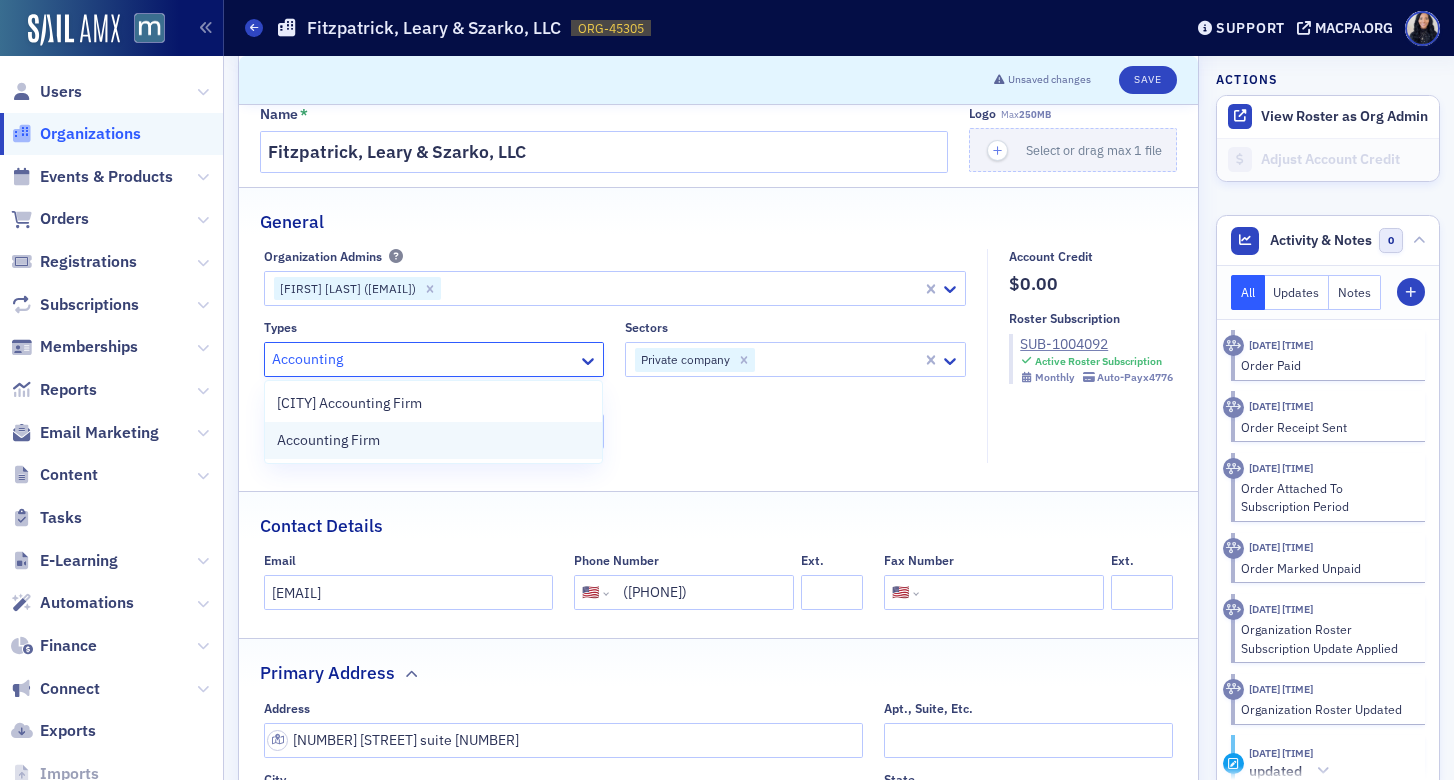 click on "Accounting Firm" at bounding box center [434, 440] 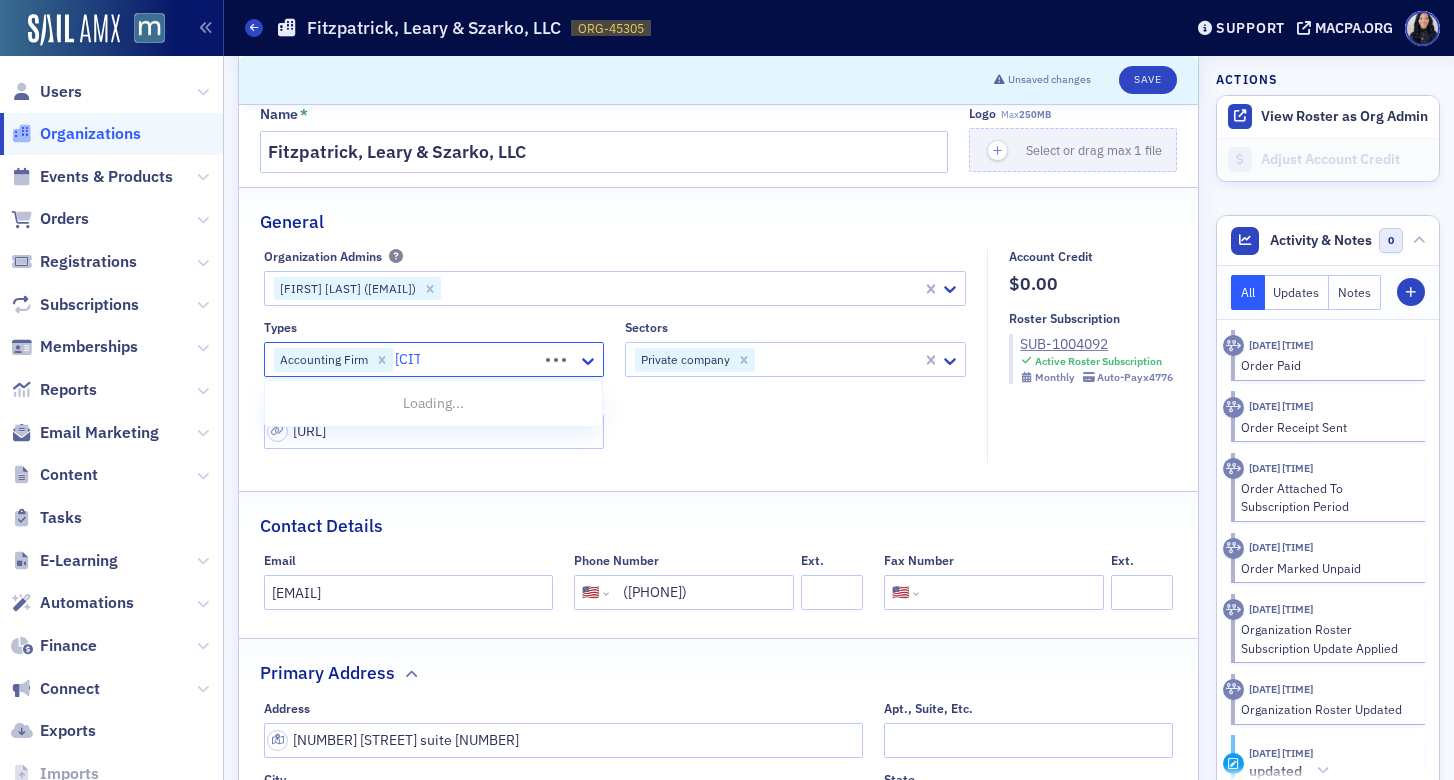 type on "Local" 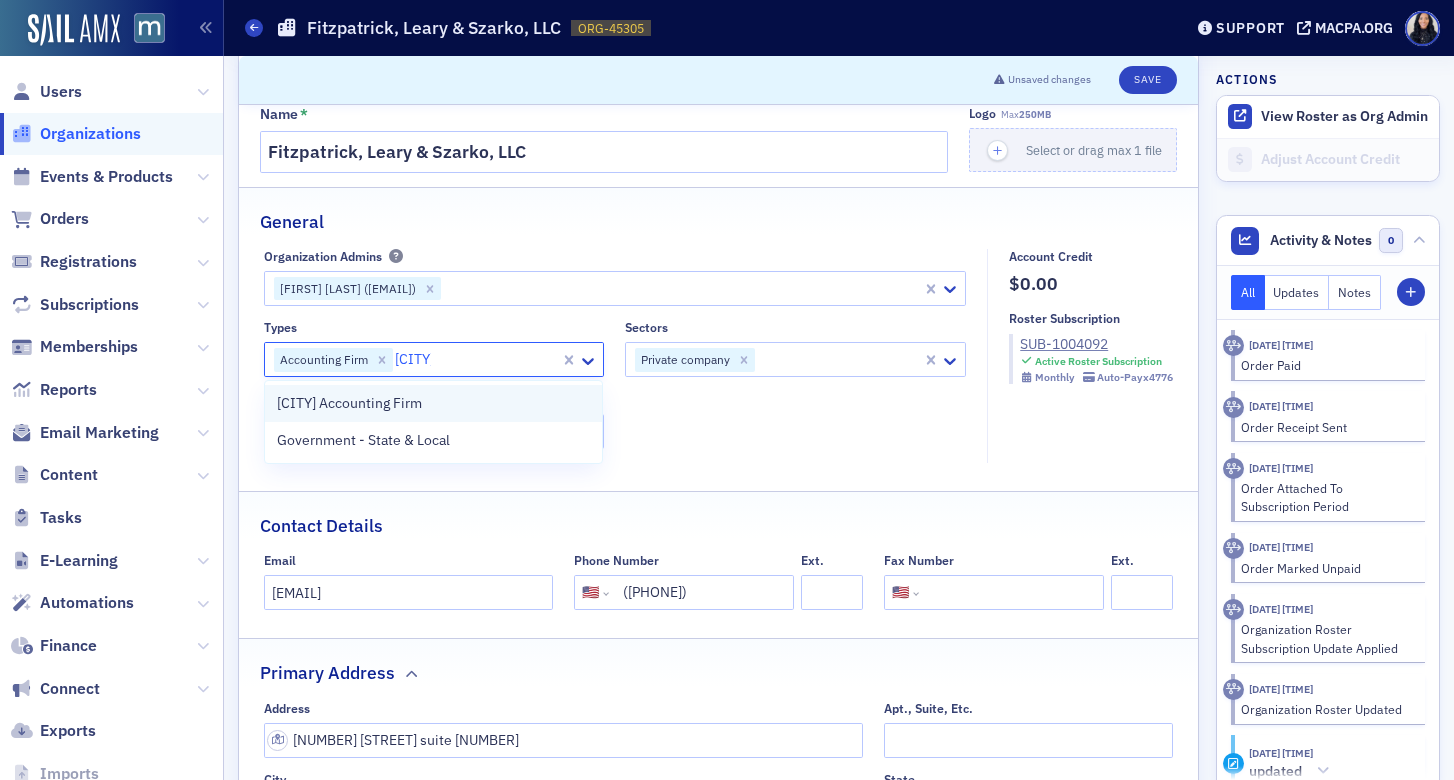 click on "Local Accounting Firm" at bounding box center [434, 403] 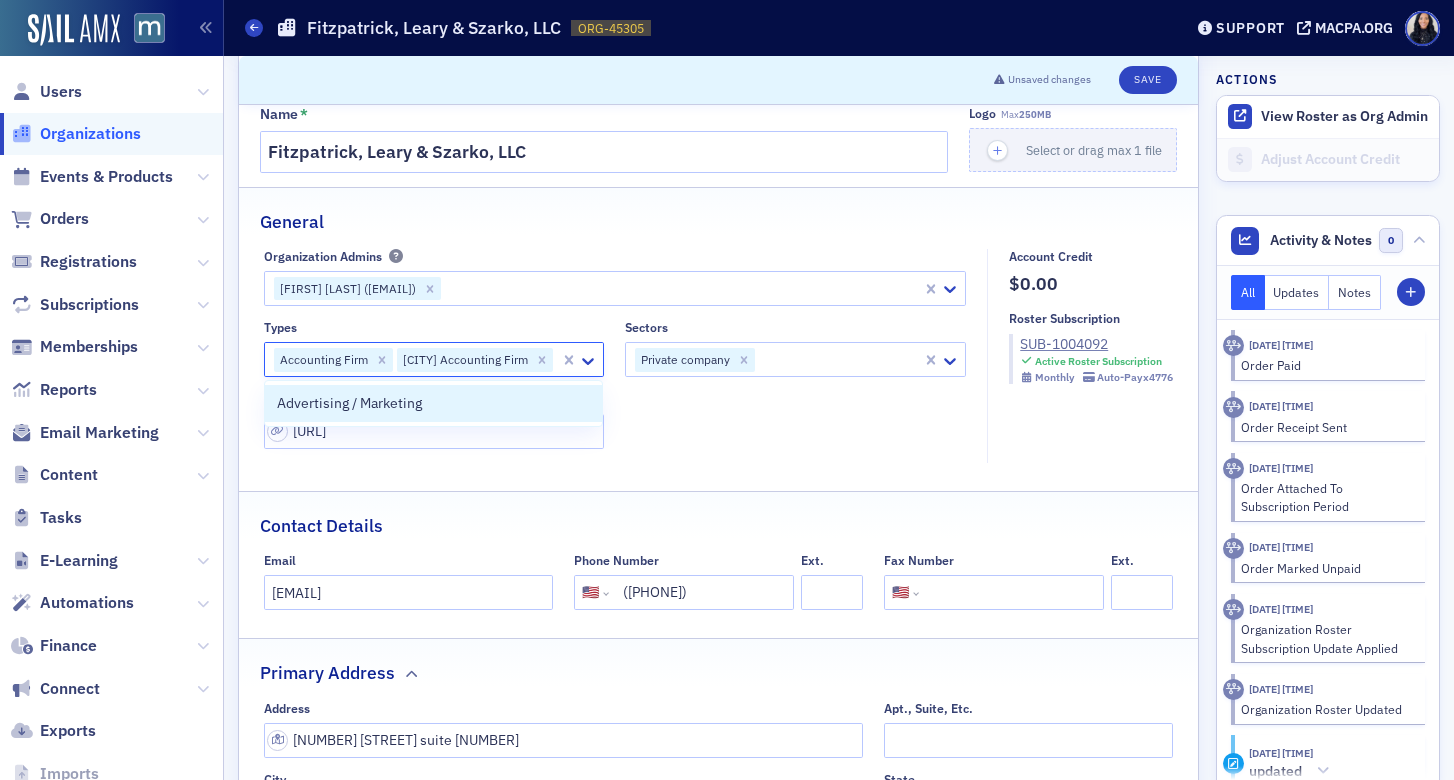 click on "Types option Local Accounting Firm, selected. Advertising / Marketing, 1 of 1. 1 result available. Use Up and Down to choose options, press Enter to select the currently focused option, press Escape to exit the menu, press Tab to select the option and exit the menu. Accounting Firm Local Accounting Firm Sectors Private company Website https://flscpas.com/" 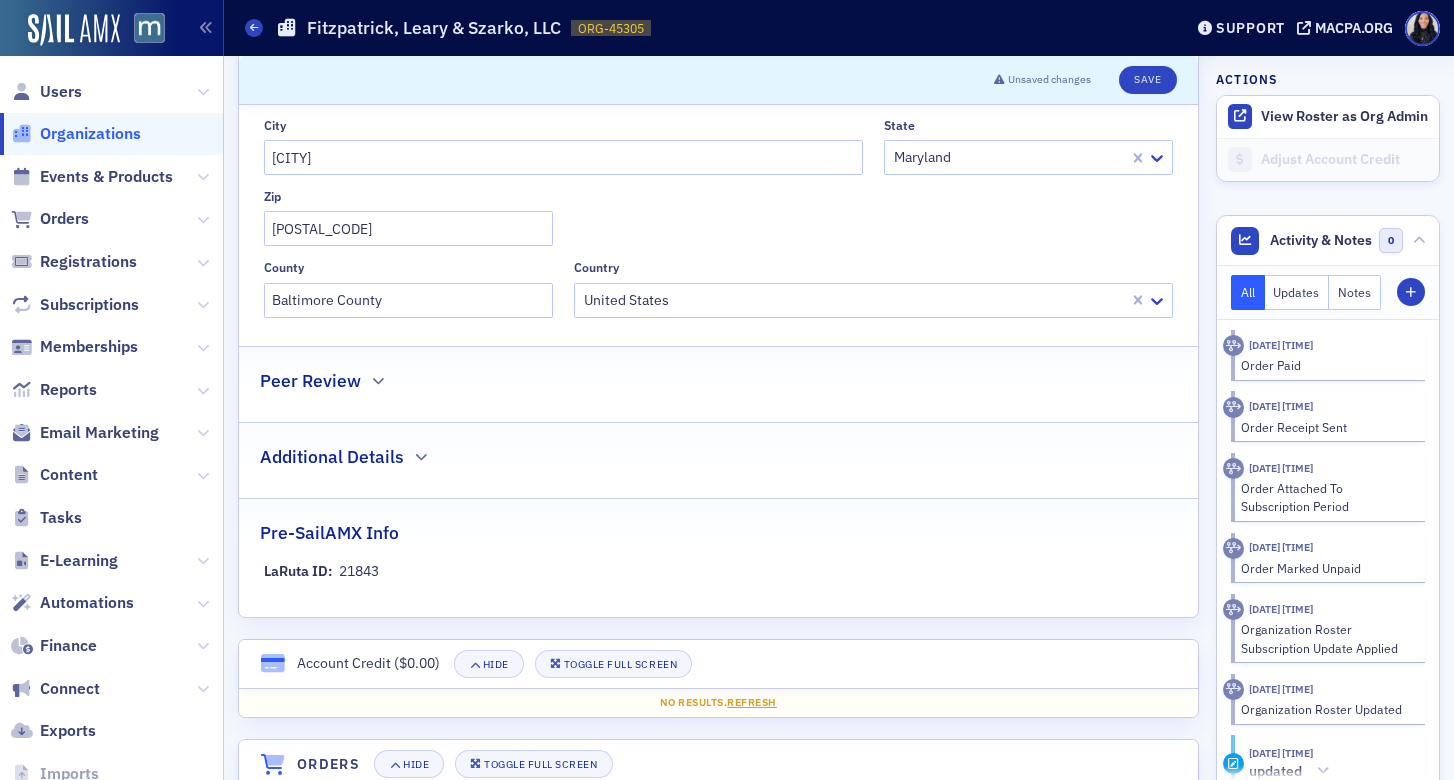 scroll, scrollTop: 235, scrollLeft: 0, axis: vertical 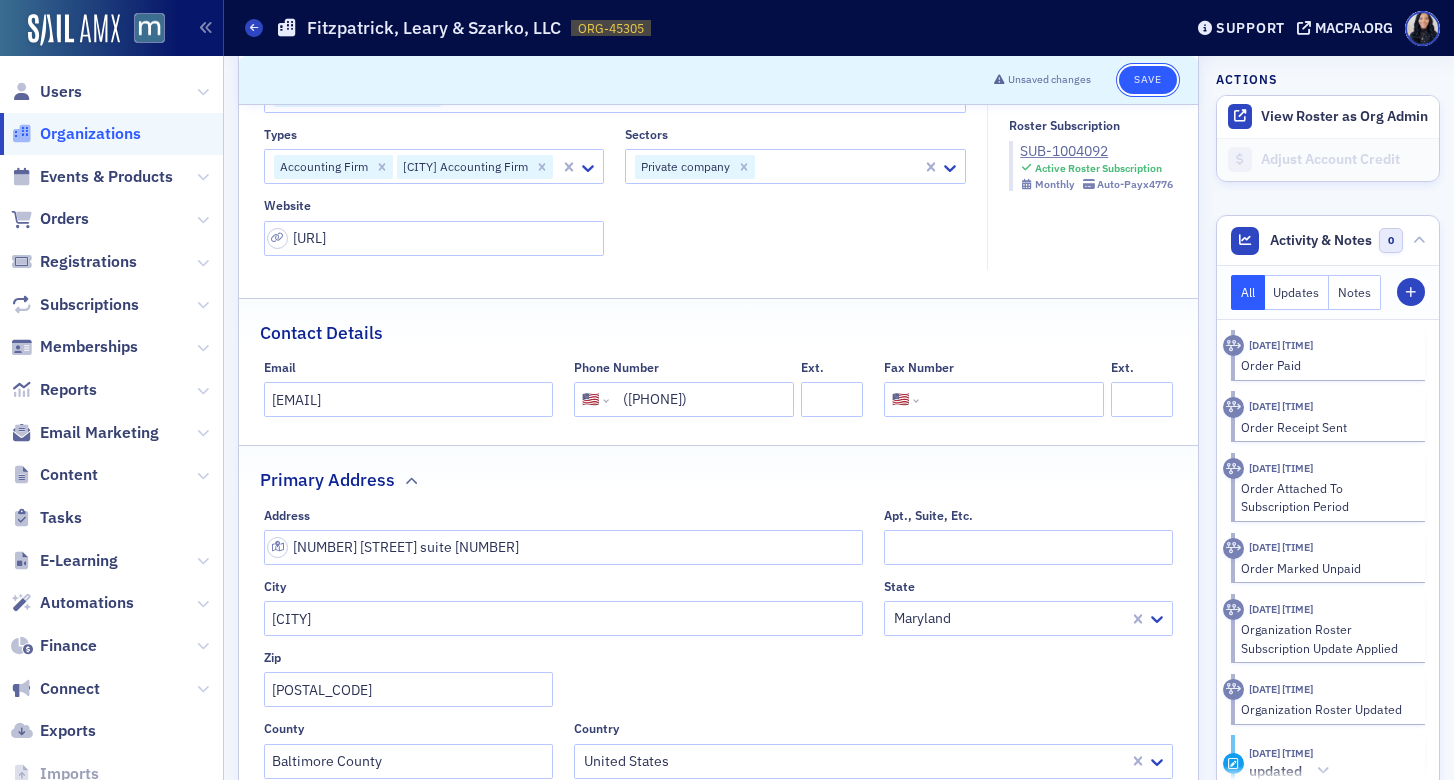 click on "Save" 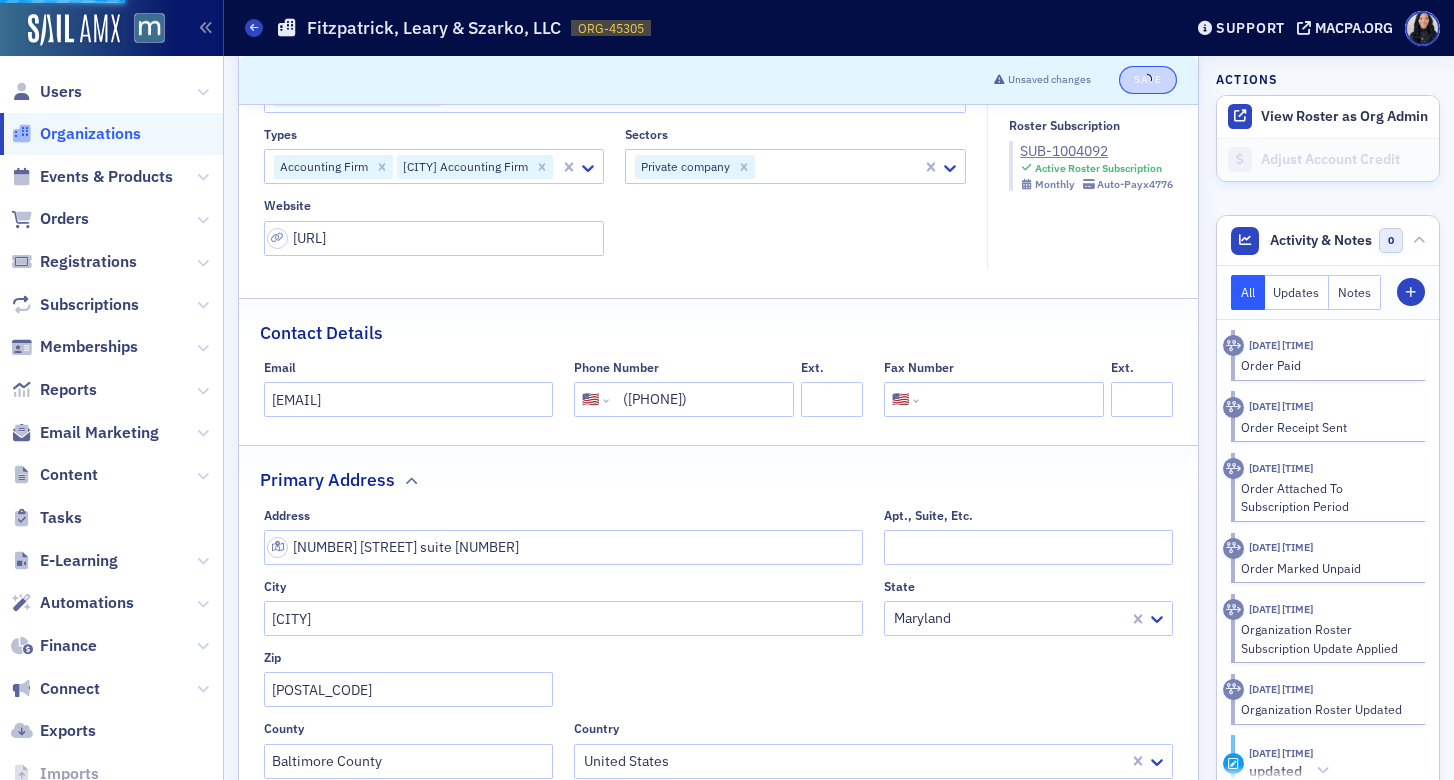 select on "US" 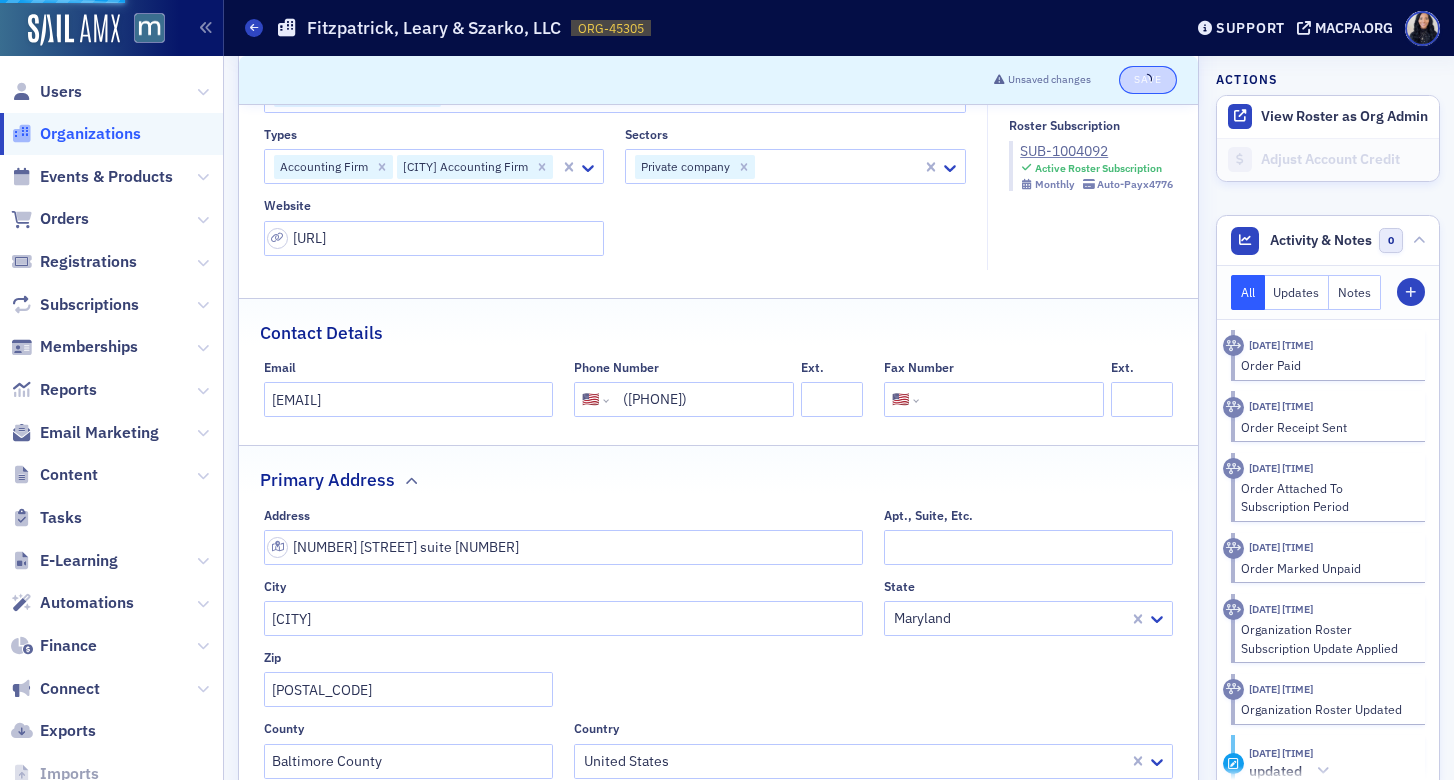 select on "US" 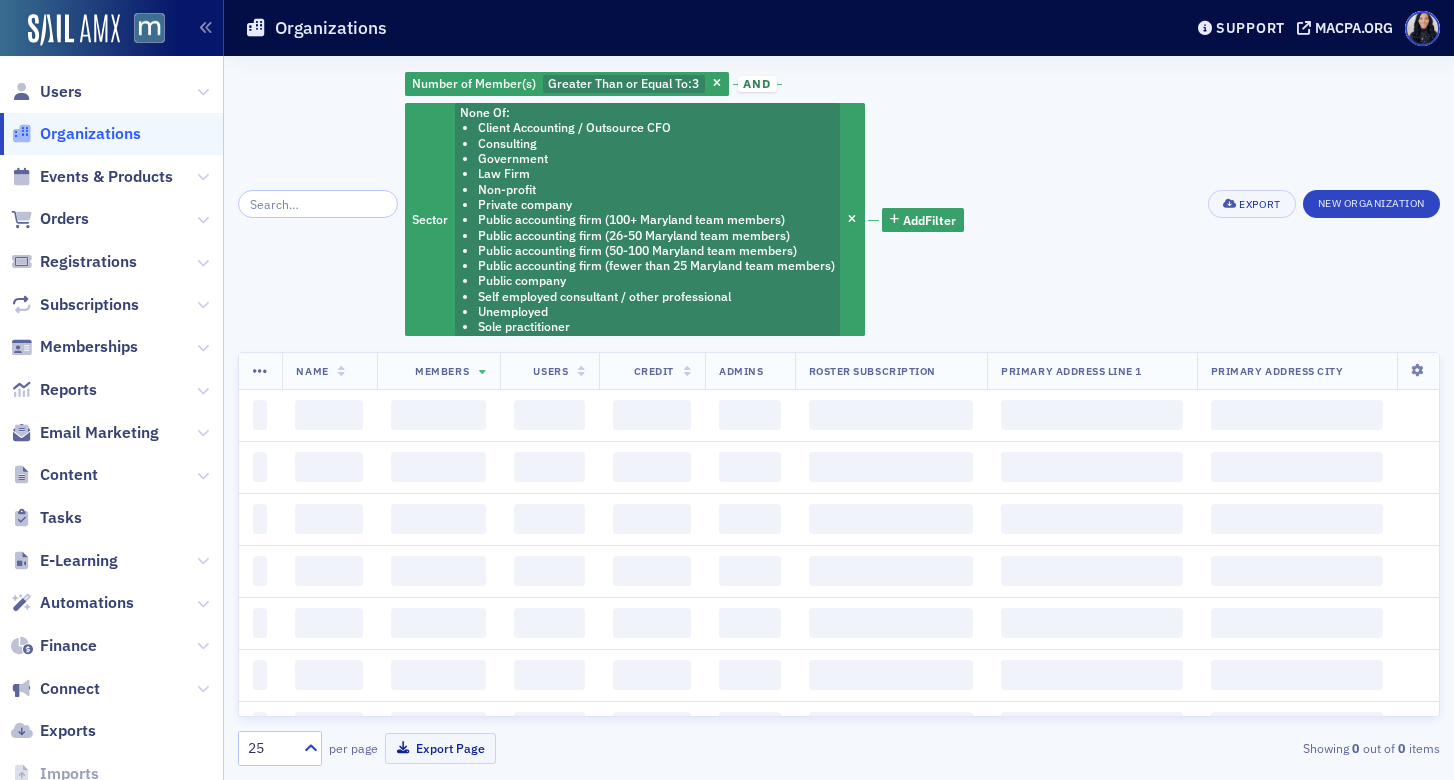 scroll, scrollTop: 0, scrollLeft: 0, axis: both 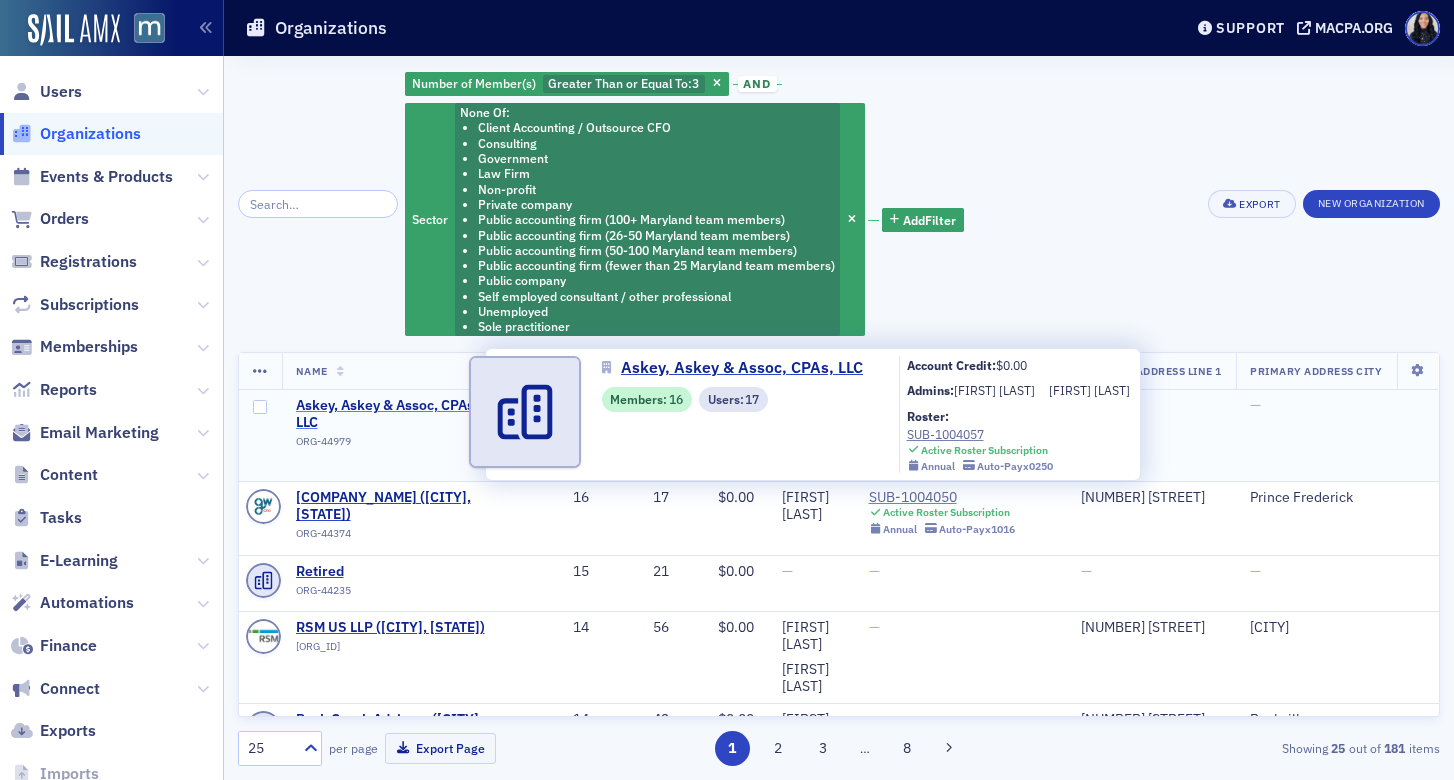 click on "Askey, Askey & Assoc, CPAs, LLC" 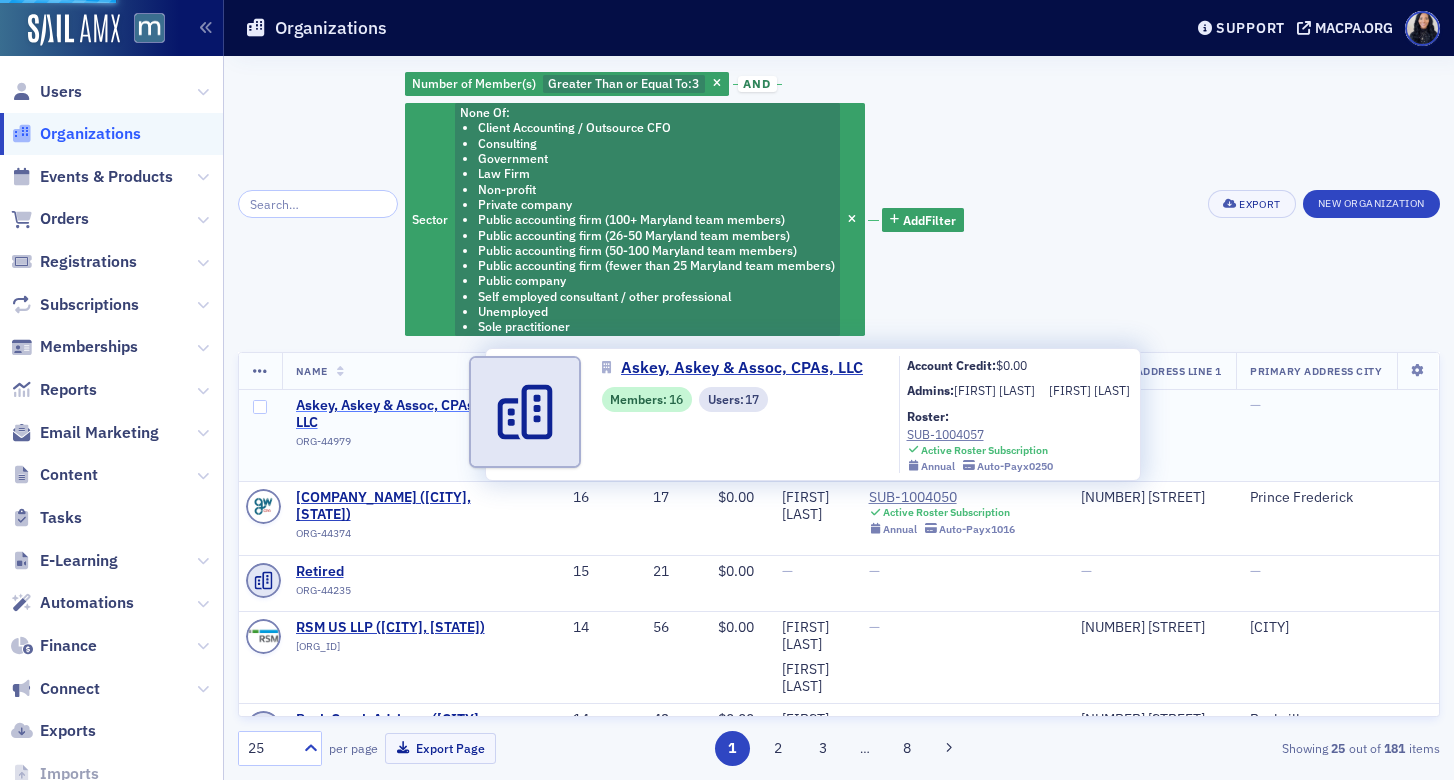 select on "US" 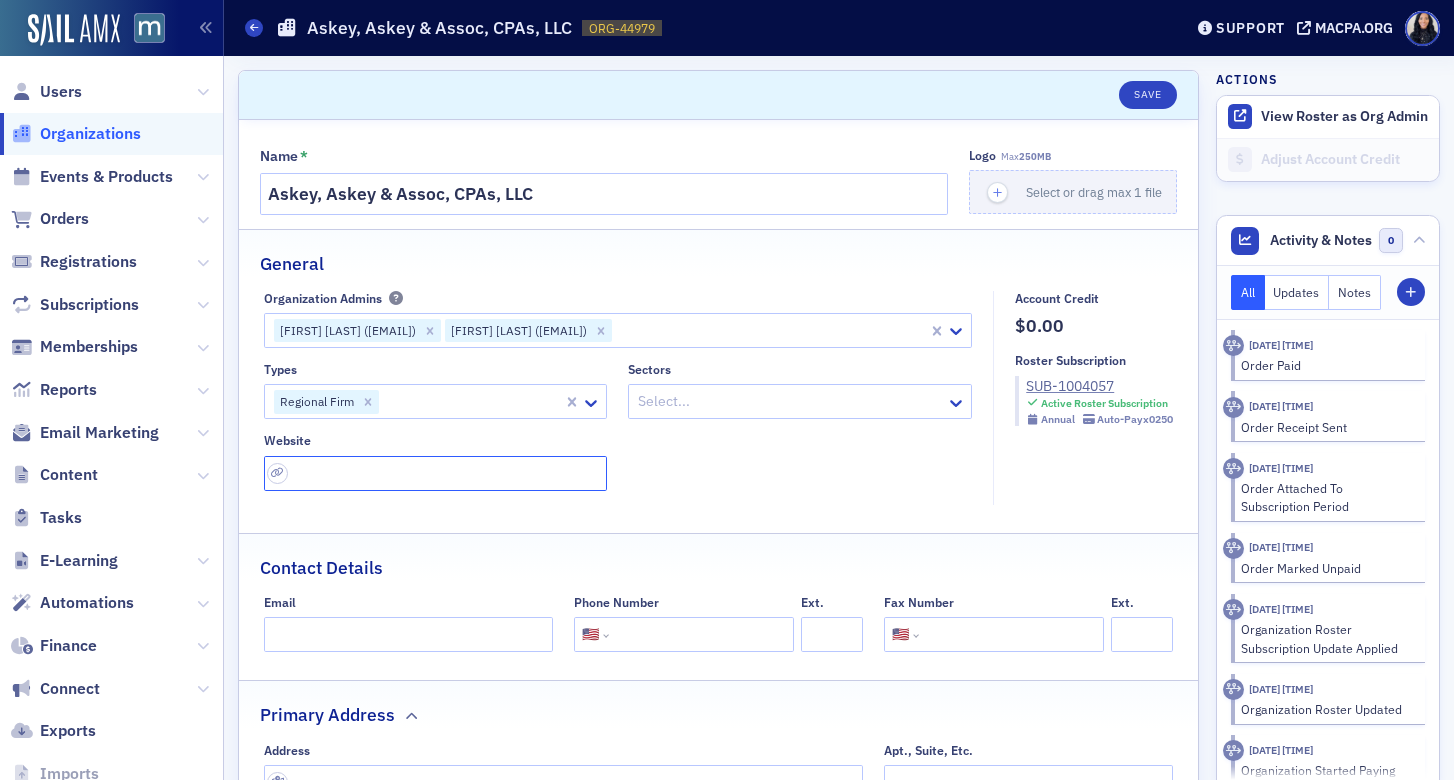 click 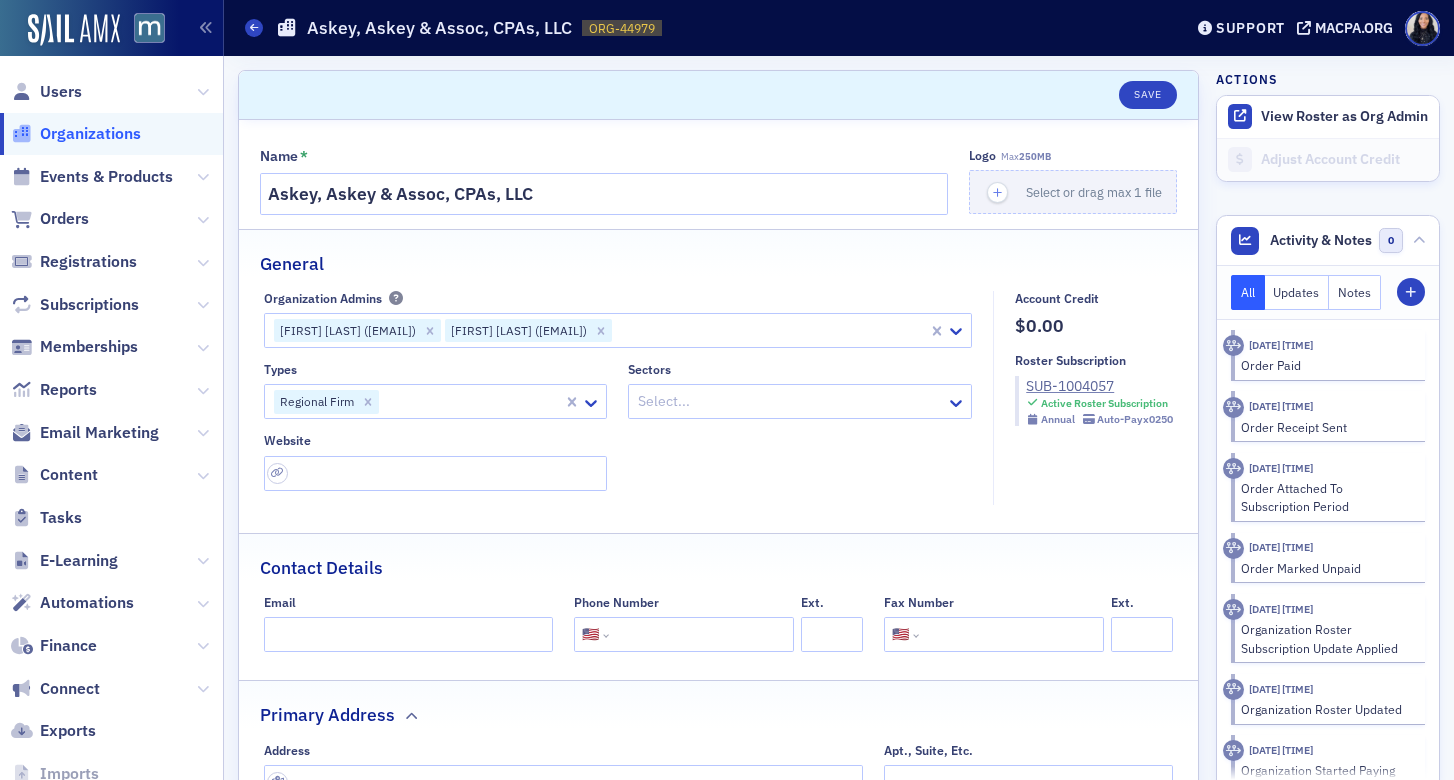 click 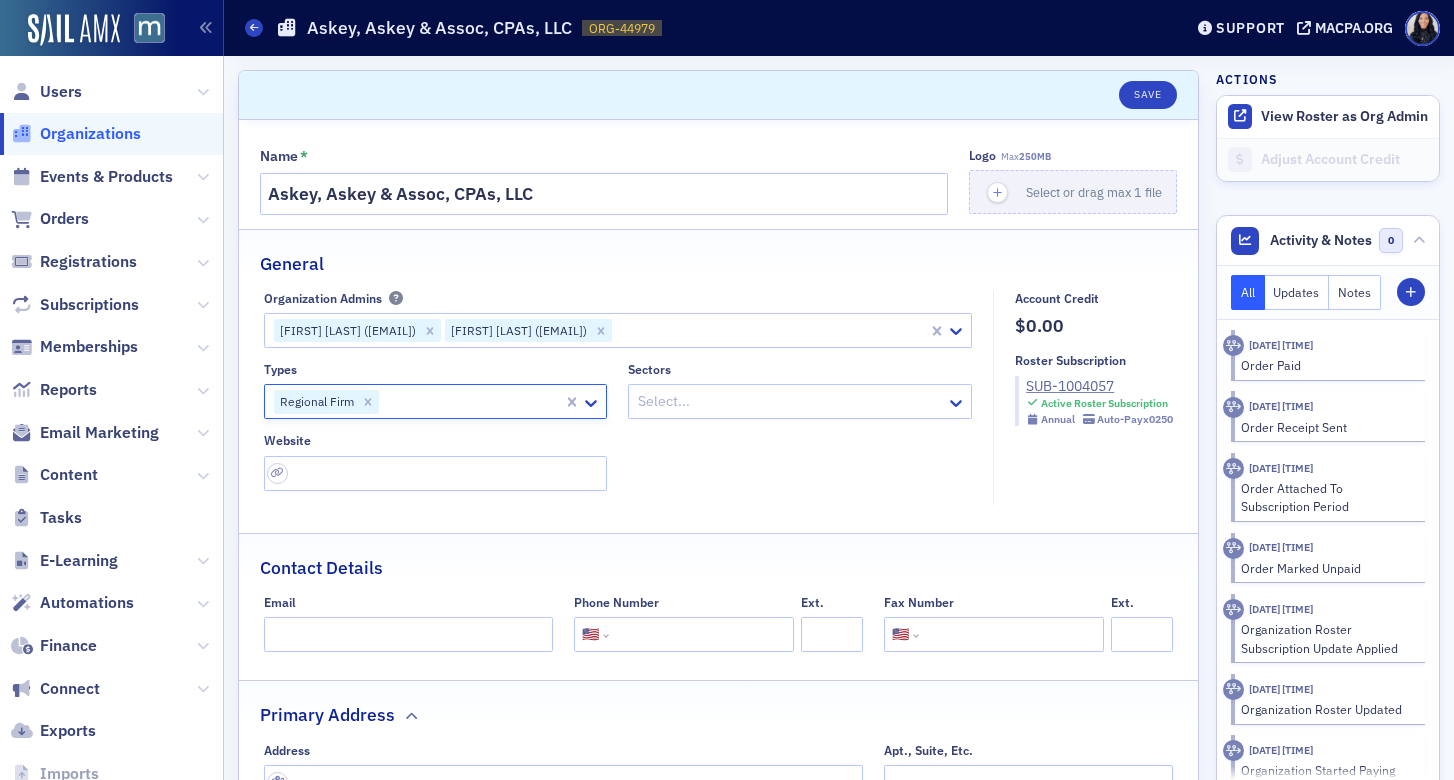 click 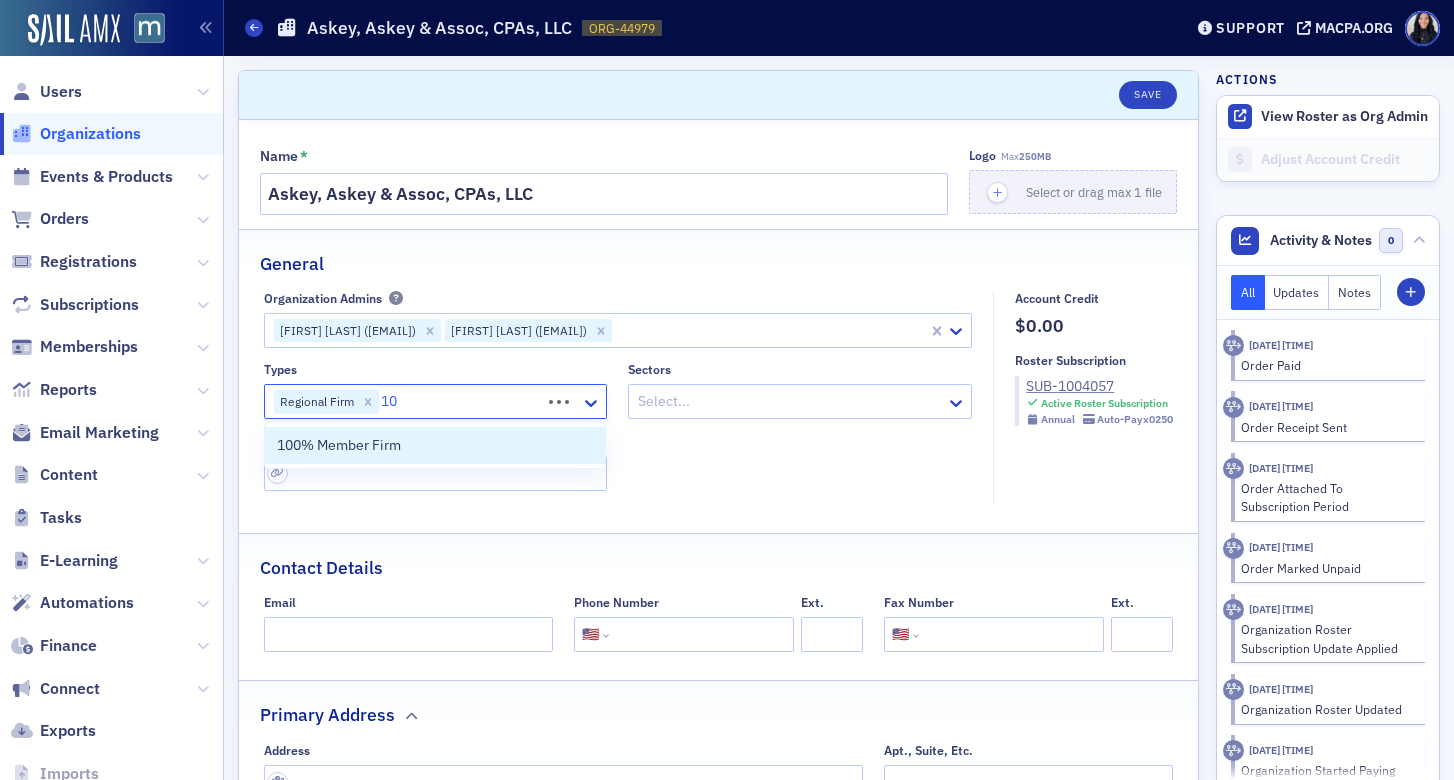 type on "100" 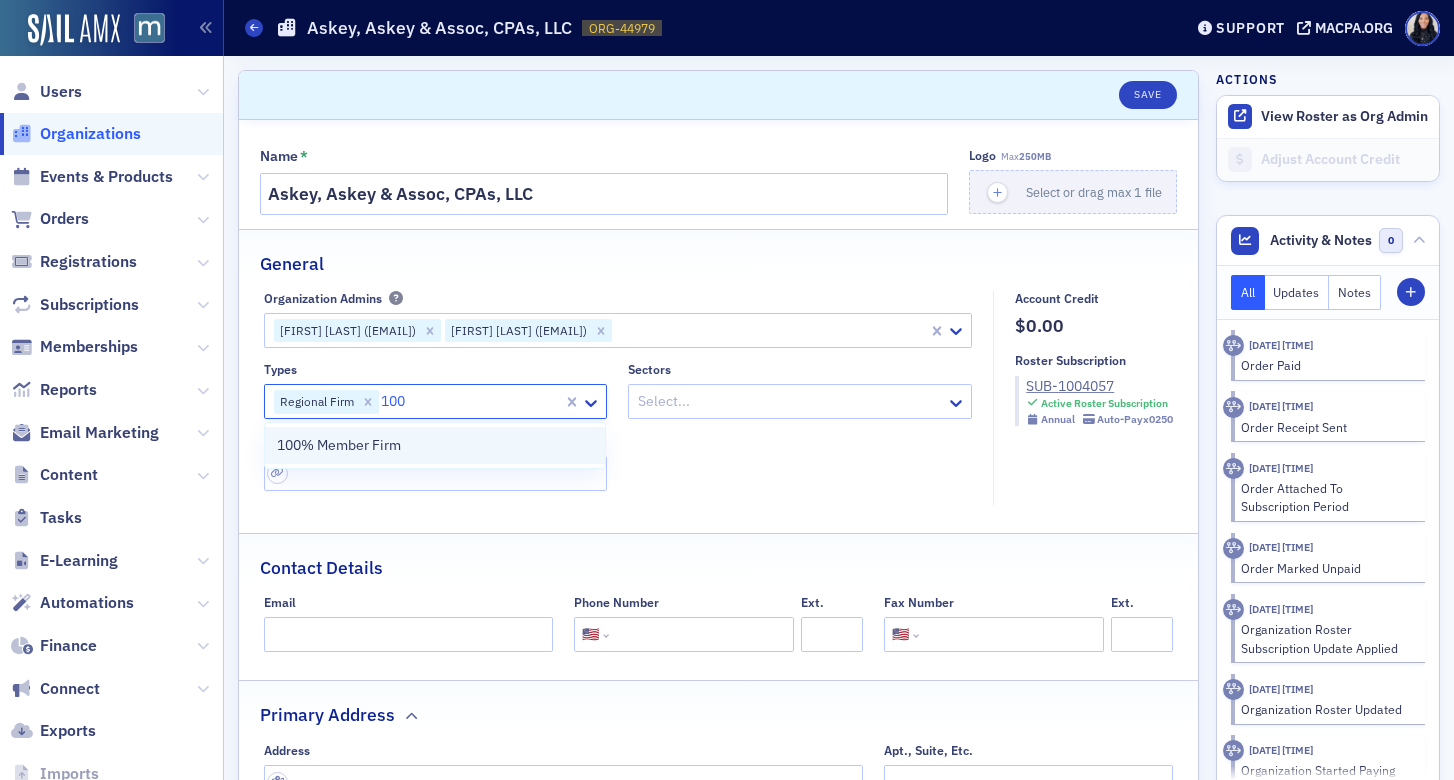 click on "100% Member Firm" at bounding box center [435, 445] 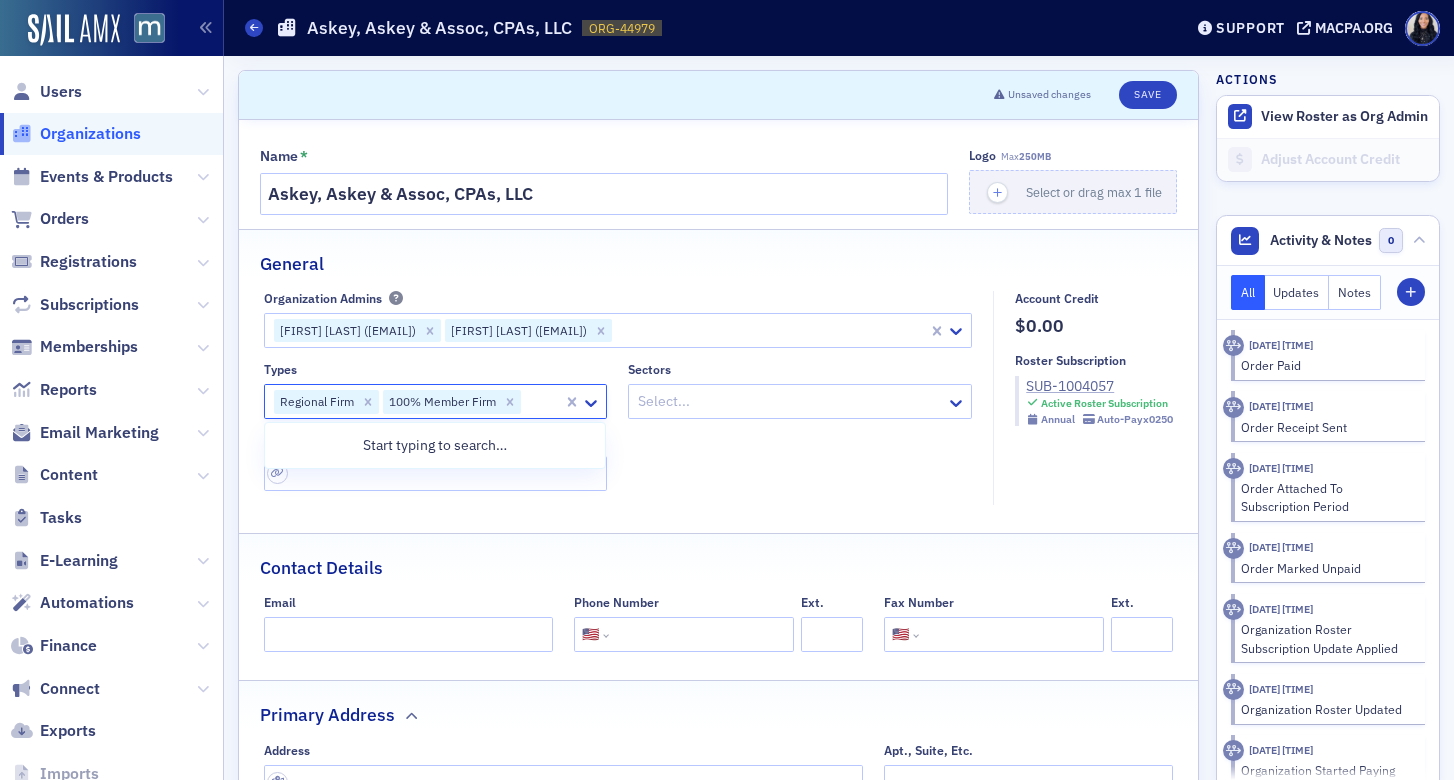 click on "SUB-1004057" 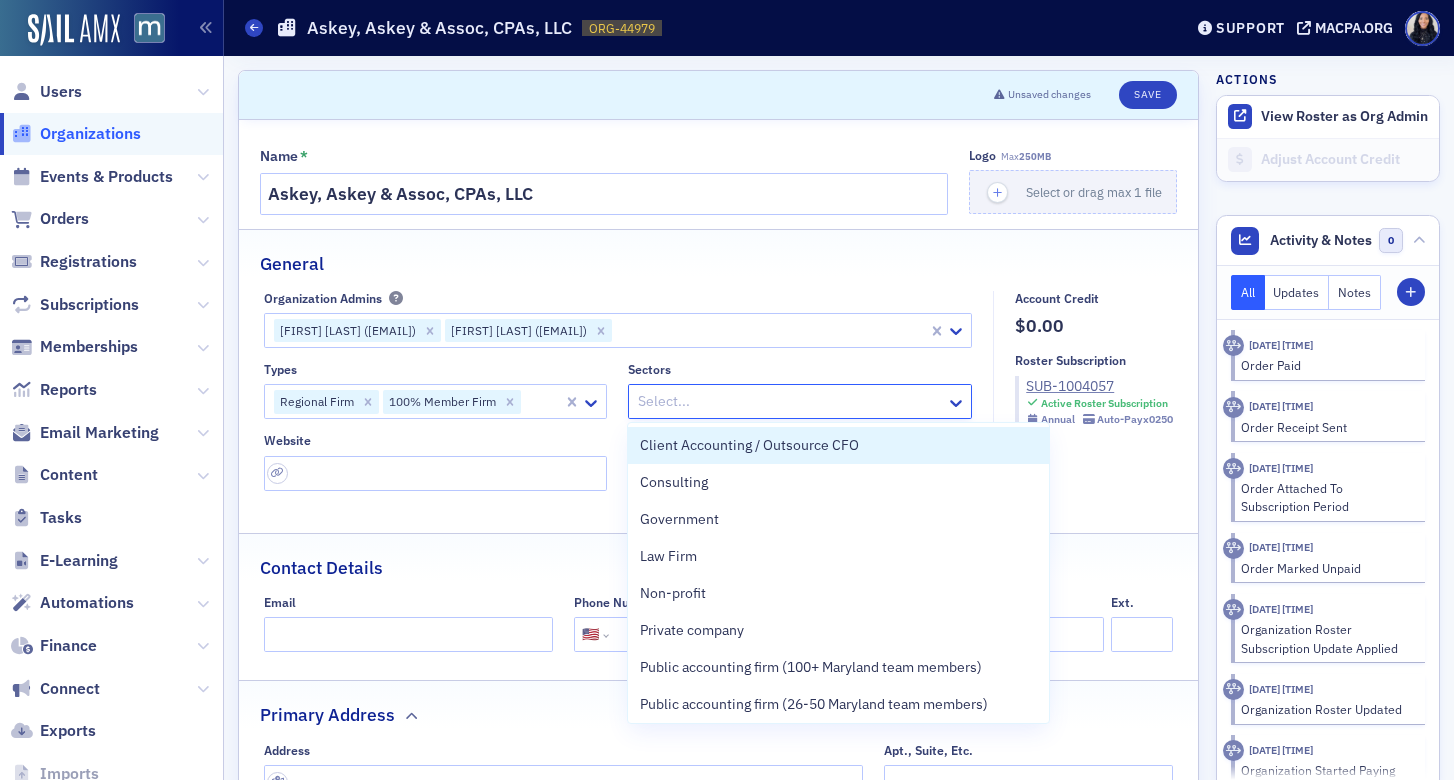 click 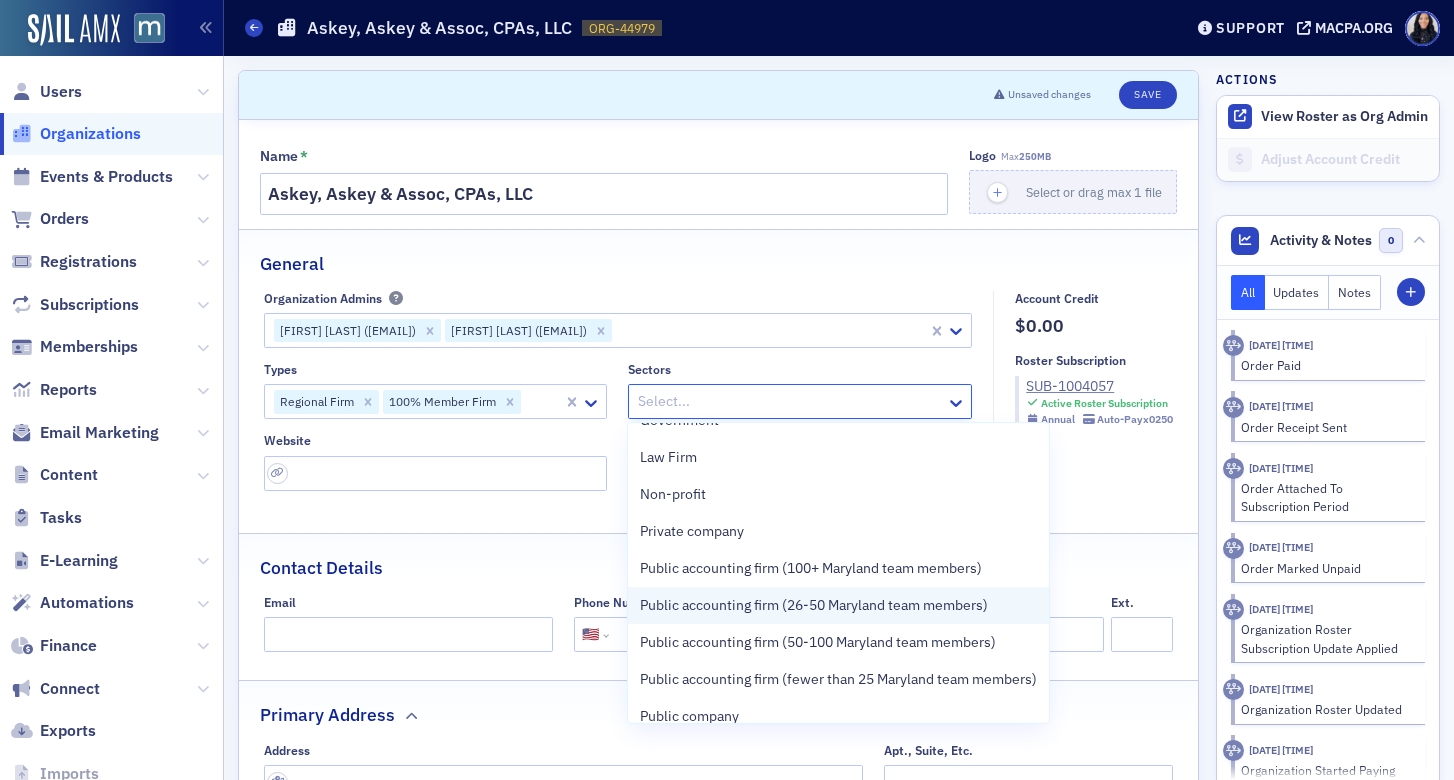 scroll, scrollTop: 100, scrollLeft: 0, axis: vertical 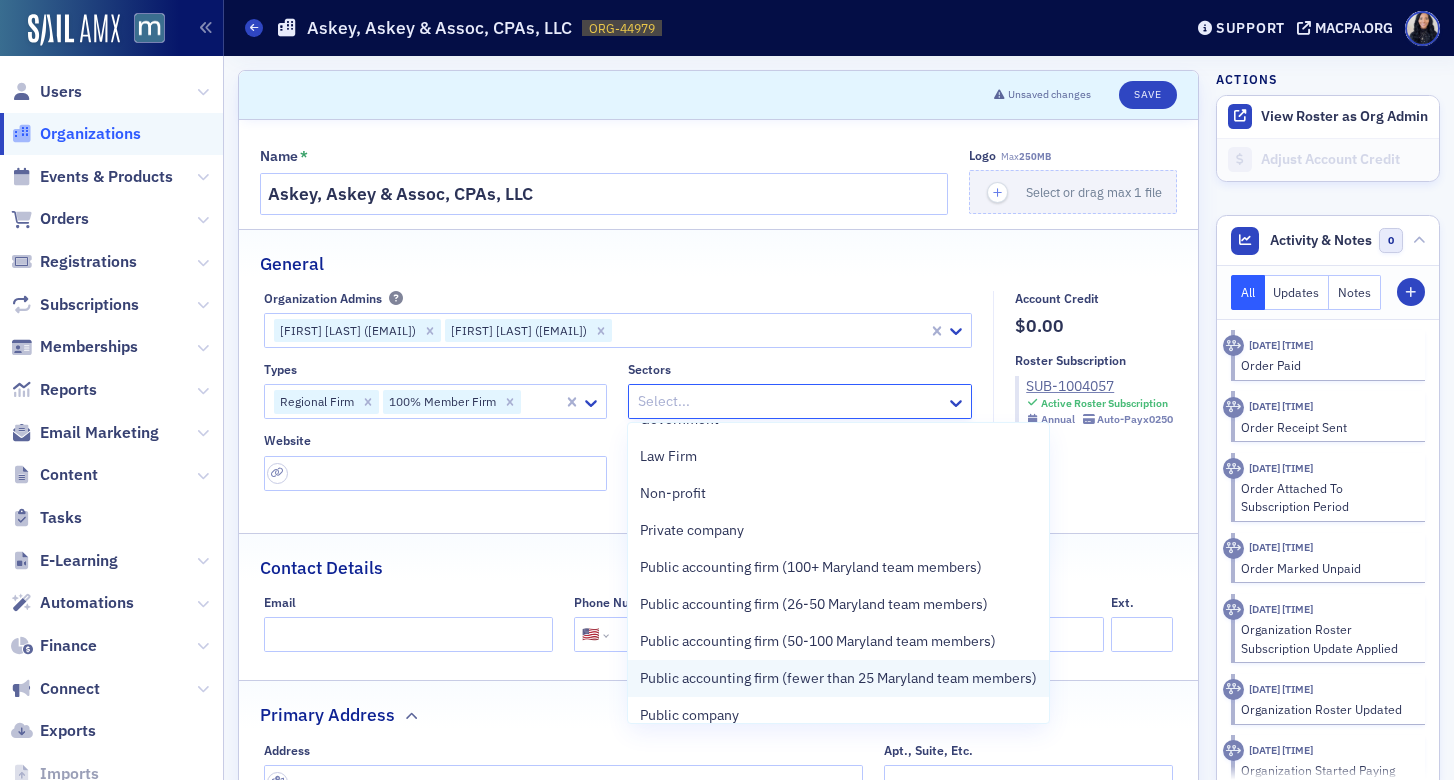 click on "Public accounting firm (fewer than 25 Maryland team members)" at bounding box center (838, 678) 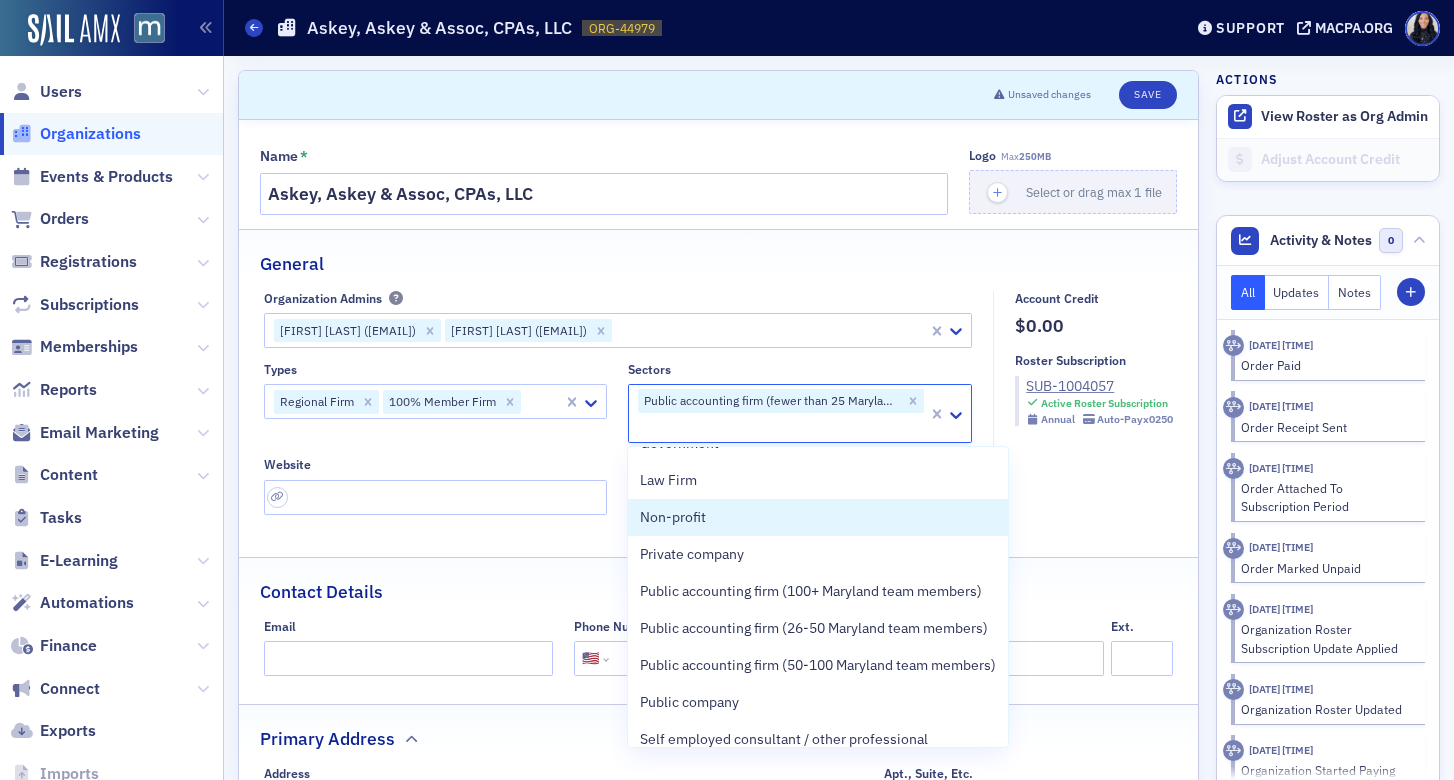 click on "Types Regional Firm 100% Member Firm Sectors option Public accounting firm (fewer than 25 [STATE] team members), selected. Non-profit, 5 of 13. 13 results available. Use Up and Down to choose options, press Enter to select the currently focused option, press Escape to exit the menu, press Tab to select the option and exit the menu. Public accounting firm (fewer than 25 [STATE] team members) Website" 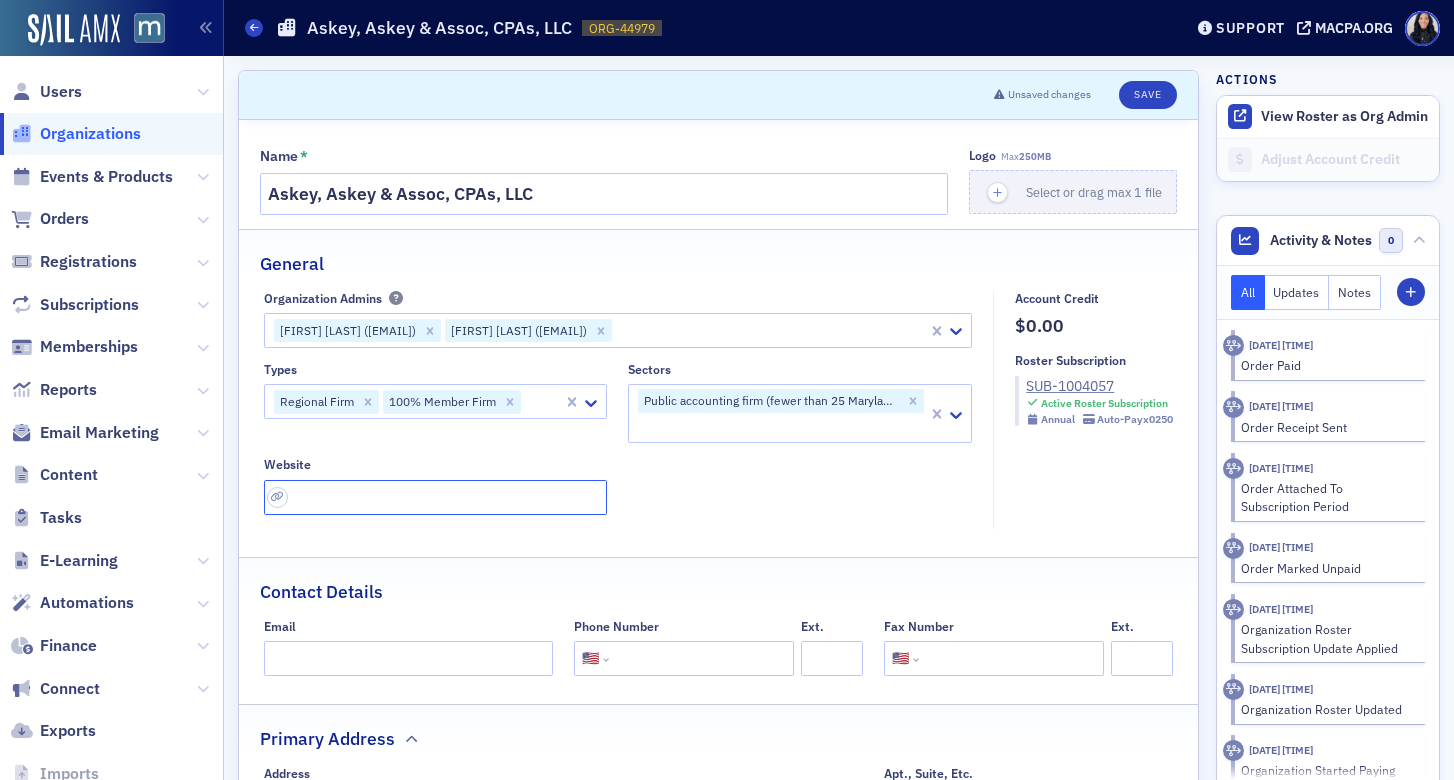 click 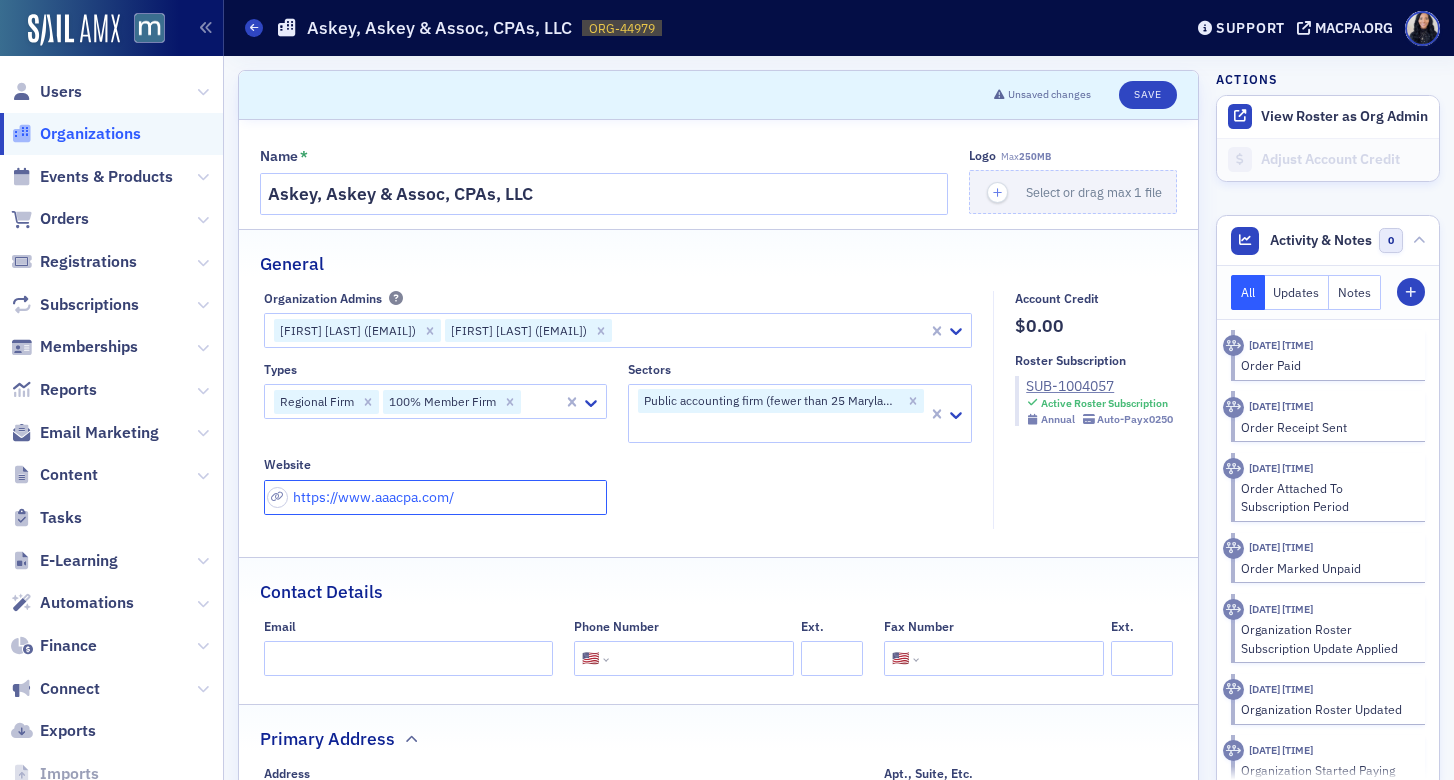 type on "https://www.aaacpa.com/" 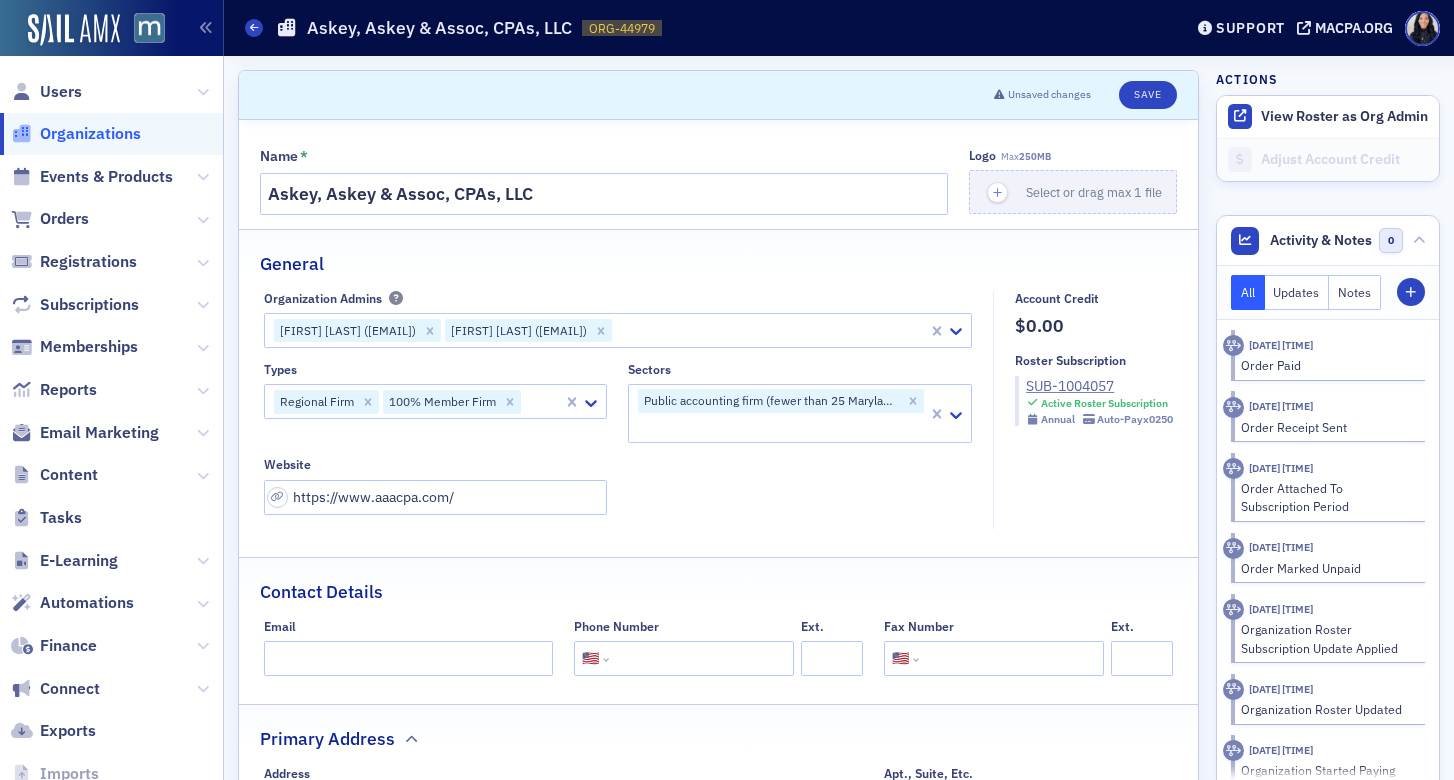 click on "Types Regional Firm 100% Member Firm Sectors Public accounting firm (fewer than 25 [STATE] team members) Website https://www.aaacpa.com/" 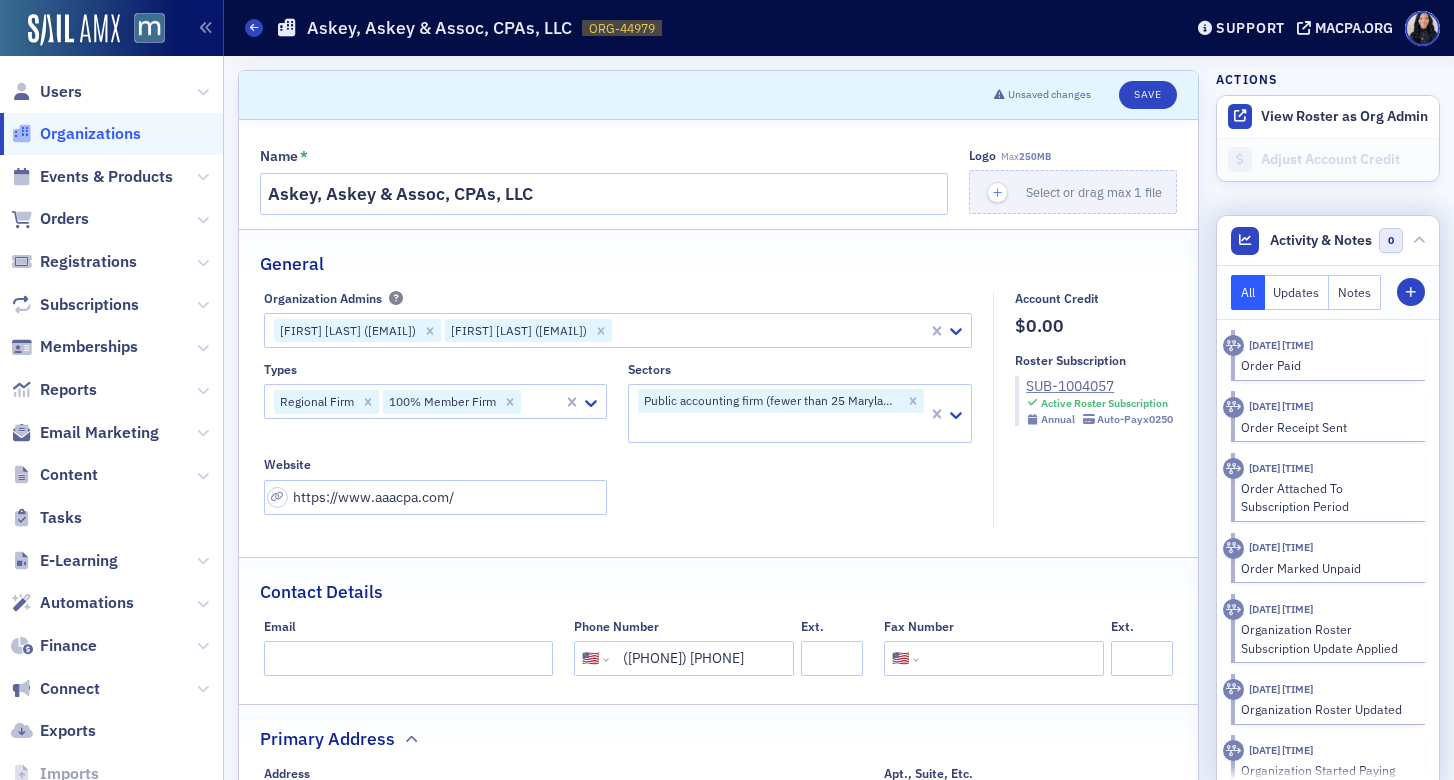 type on "([PHONE]) [PHONE]" 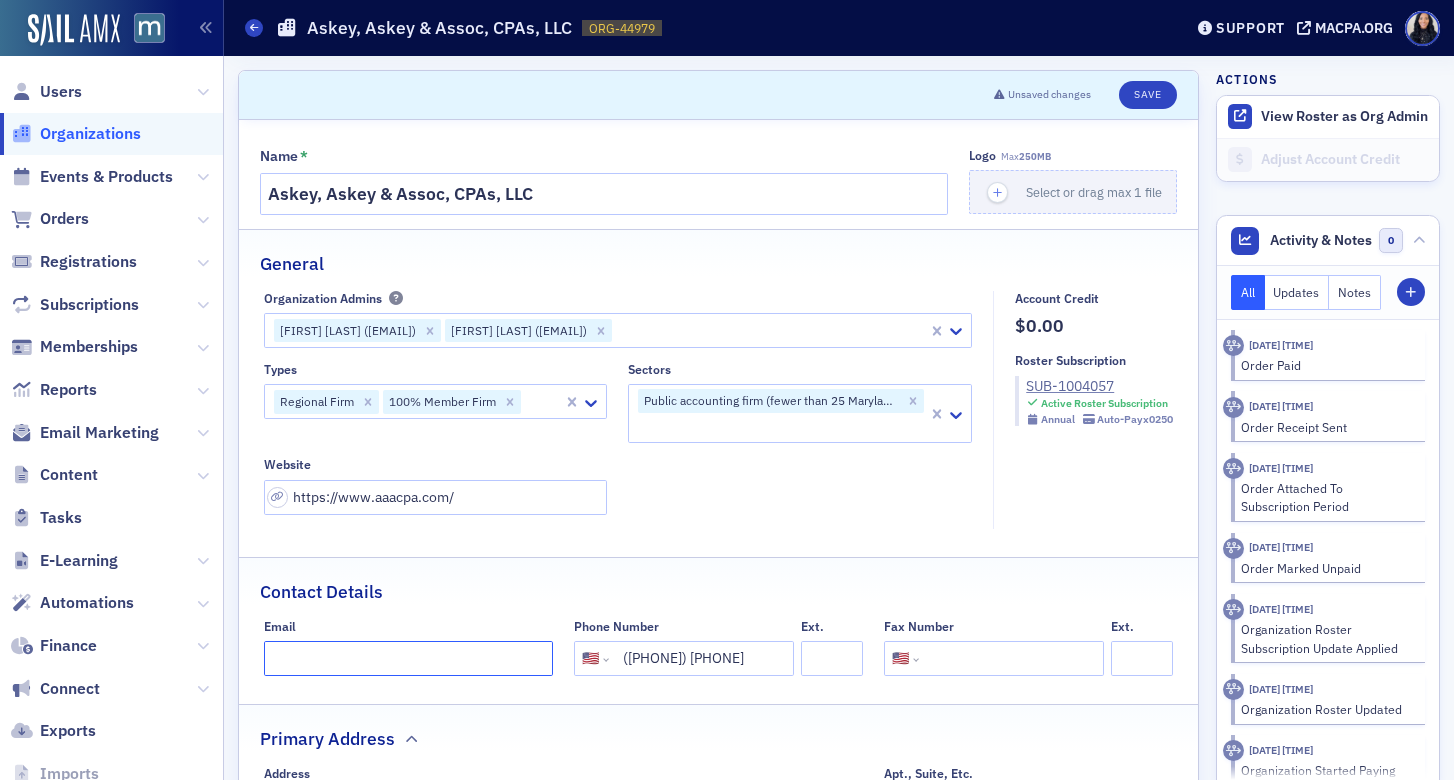 click on "Email" 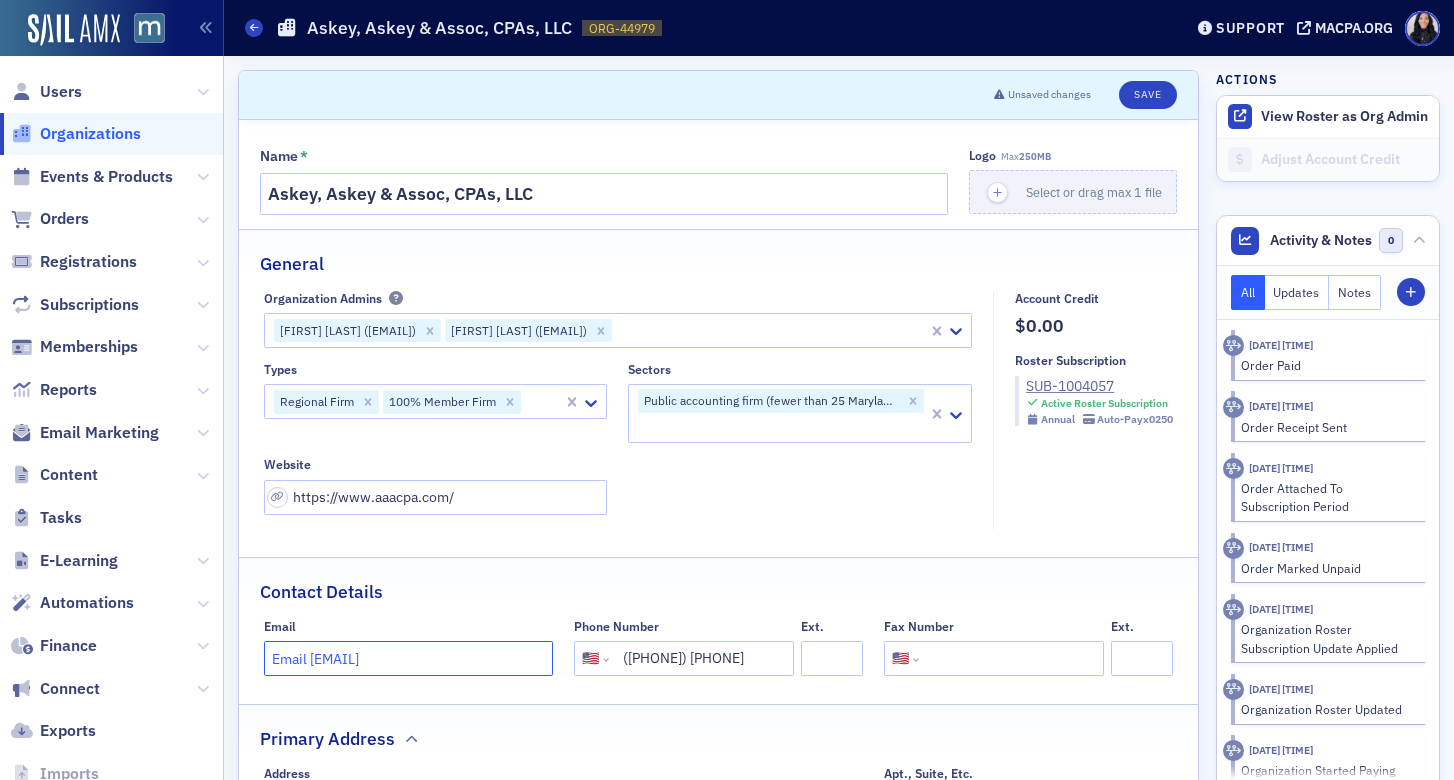 click on "Email [EMAIL]" 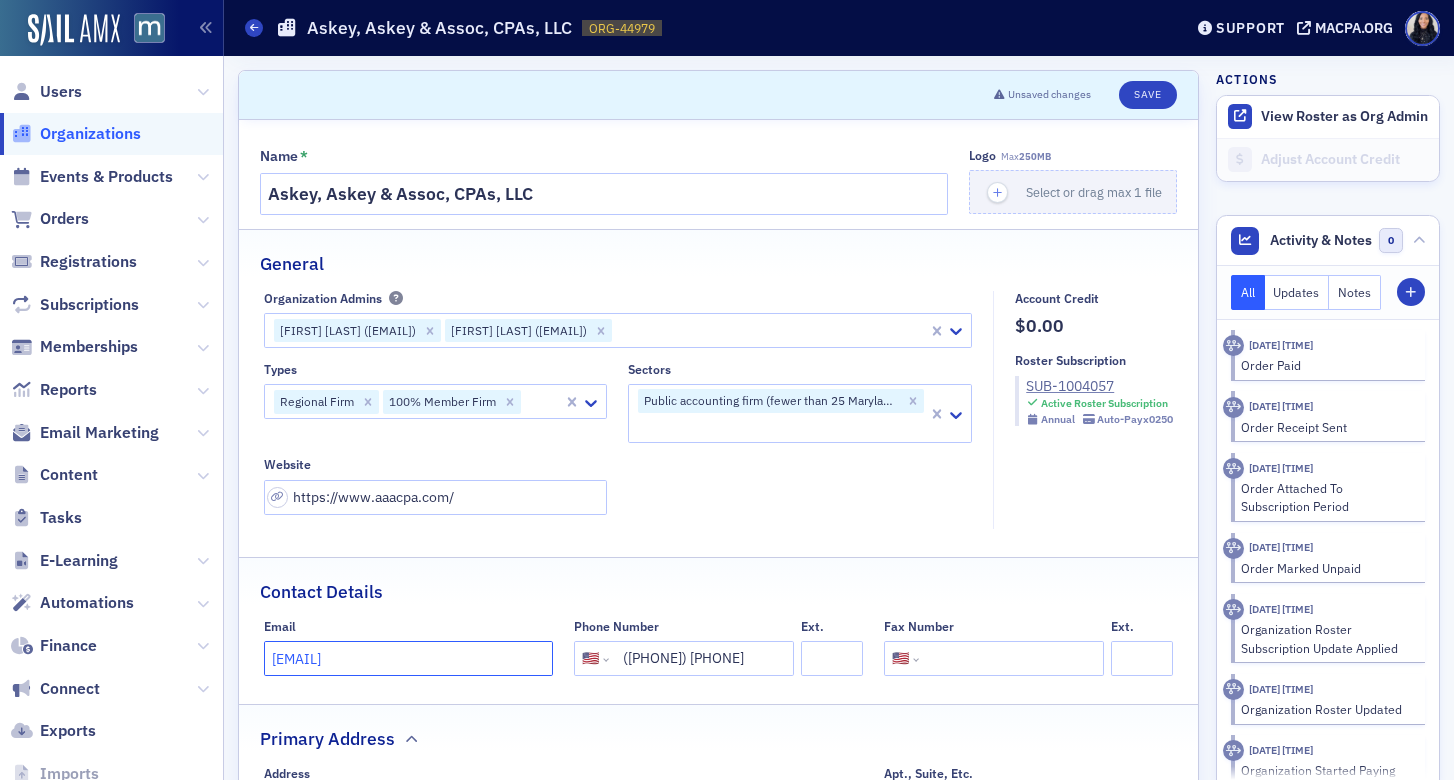 type on "[EMAIL]" 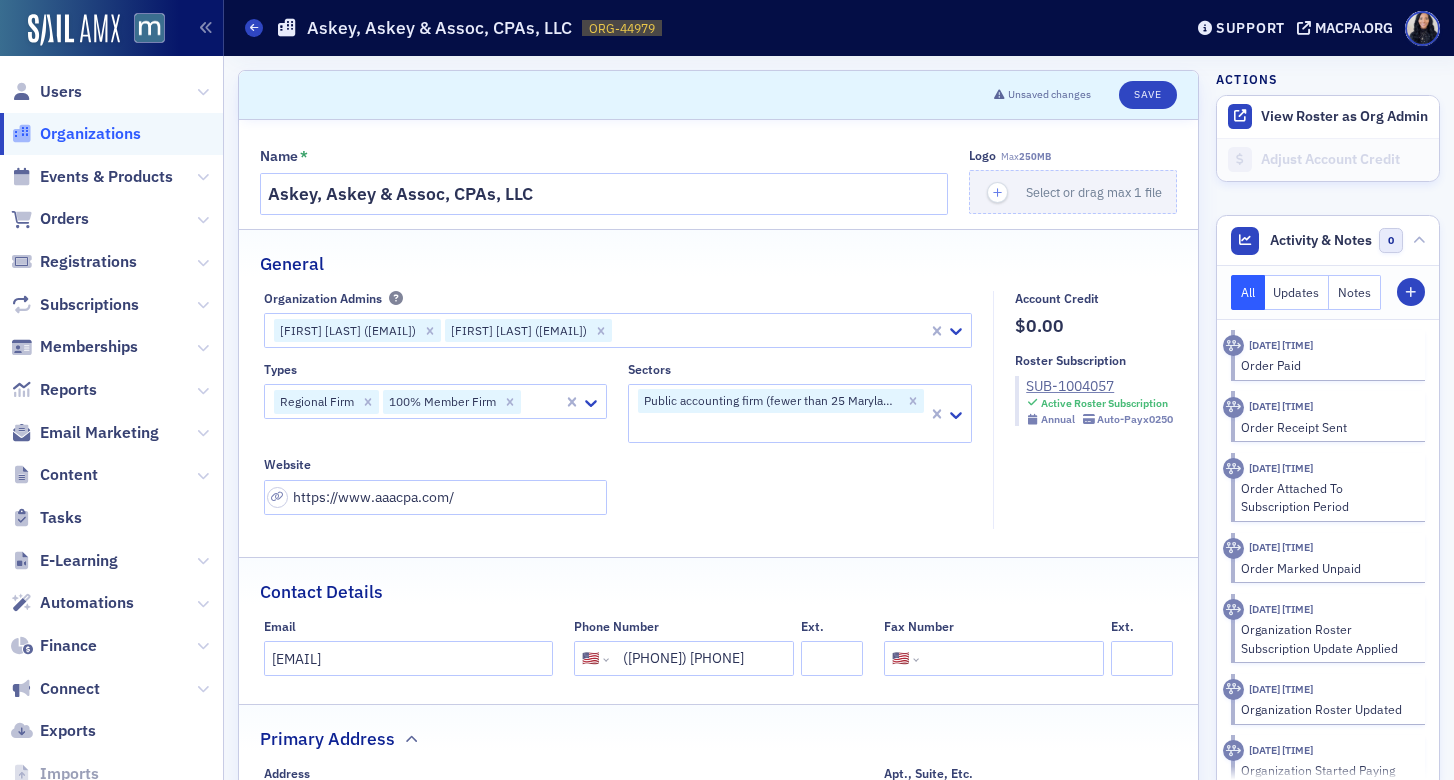click on "Contact Details Email [EMAIL] Phone Number International Afghanistan Åland Islands Albania Algeria American Samoa Andorra Angola Anguilla Antigua and Barbuda Argentina Armenia Aruba Ascension Island Australia Austria Azerbaijan Bahamas Bahrain Bangladesh Barbados Belarus Belgium Belize Benin Bermuda Bhutan Bolivia Bonaire, Sint Eustatius and Saba Bosnia and Herzegovina Botswana Brazil British Indian Ocean Territory Brunei Darussalam Bulgaria Burkina Faso Burundi Cambodia Cameroon Canada Cape Verde Cayman Islands Central African Republic Chad Chile China Christmas Island Cocos (Keeling) Islands Colombia Comoros Congo Congo, Democratic Republic of the Cook Islands Costa Rica Cote d'Ivoire Croatia Cuba Curaçao Cyprus Czech Republic Denmark Djibouti Dominica Dominican Republic Ecuador Egypt El Salvador Equatorial Guinea Eritrea Estonia Ethiopia Falkland Islands Faroe Islands Federated States of Micronesia Fiji Finland France French Guiana French Polynesia Gabon Gambia Georgia Germany Ghana Gibraltar" 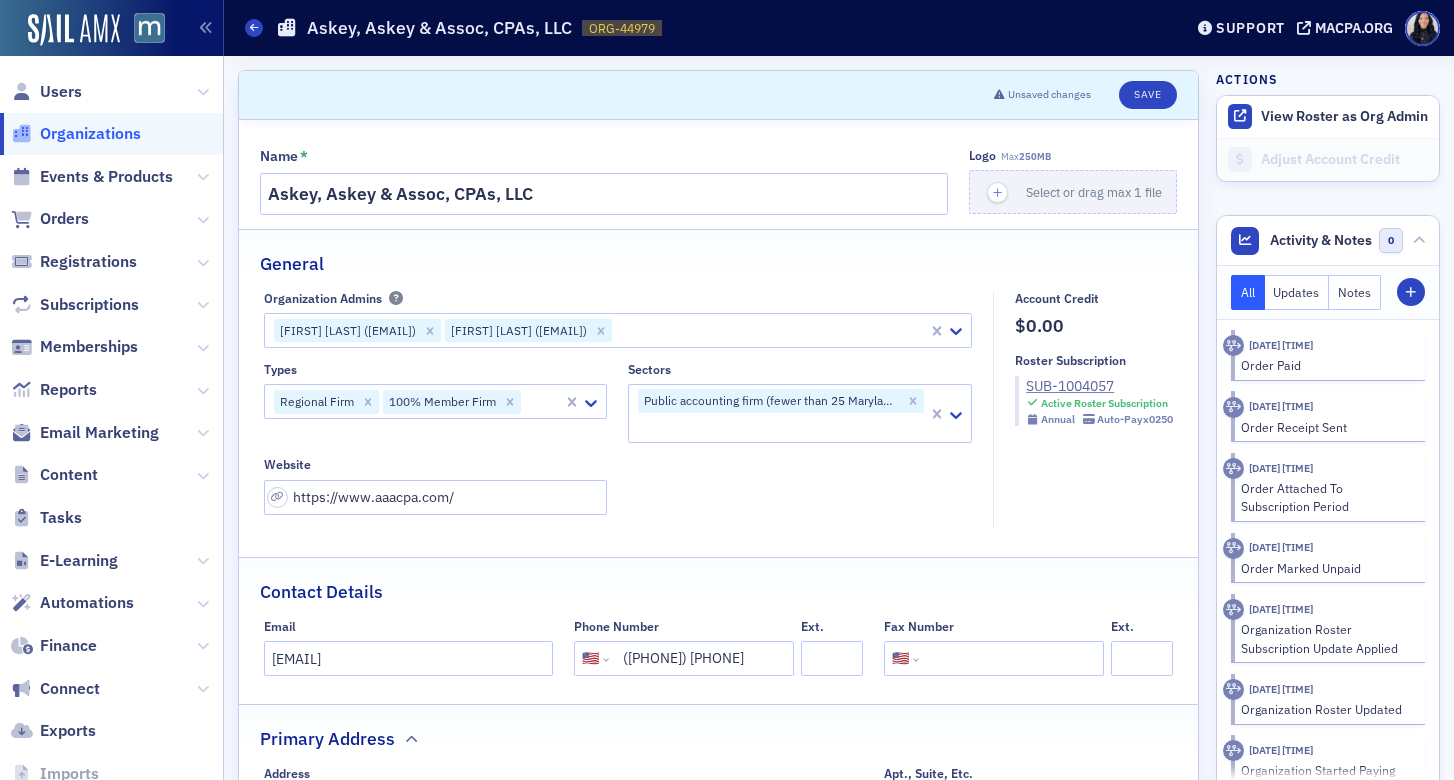 click 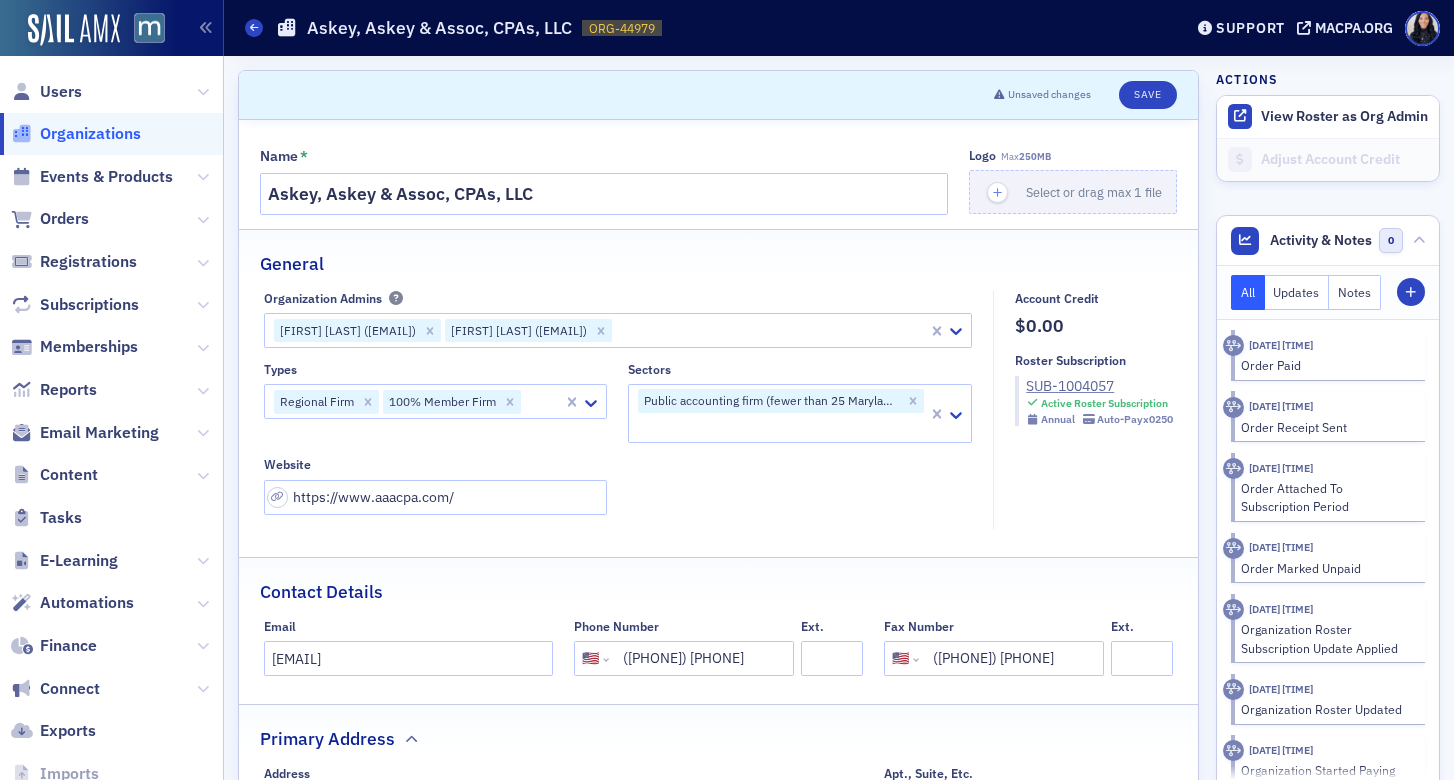 type on "([PHONE]) [PHONE]" 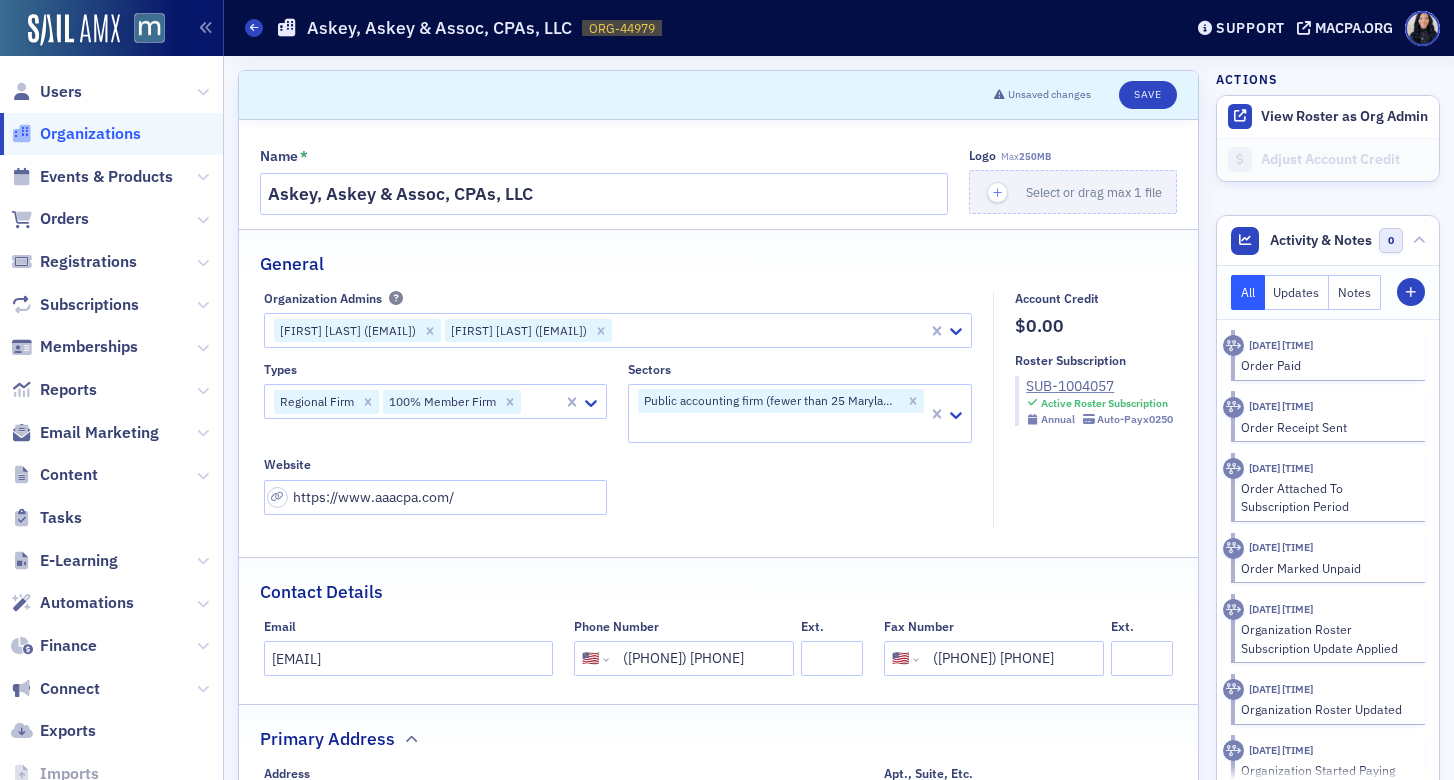 click on "Contact Details" 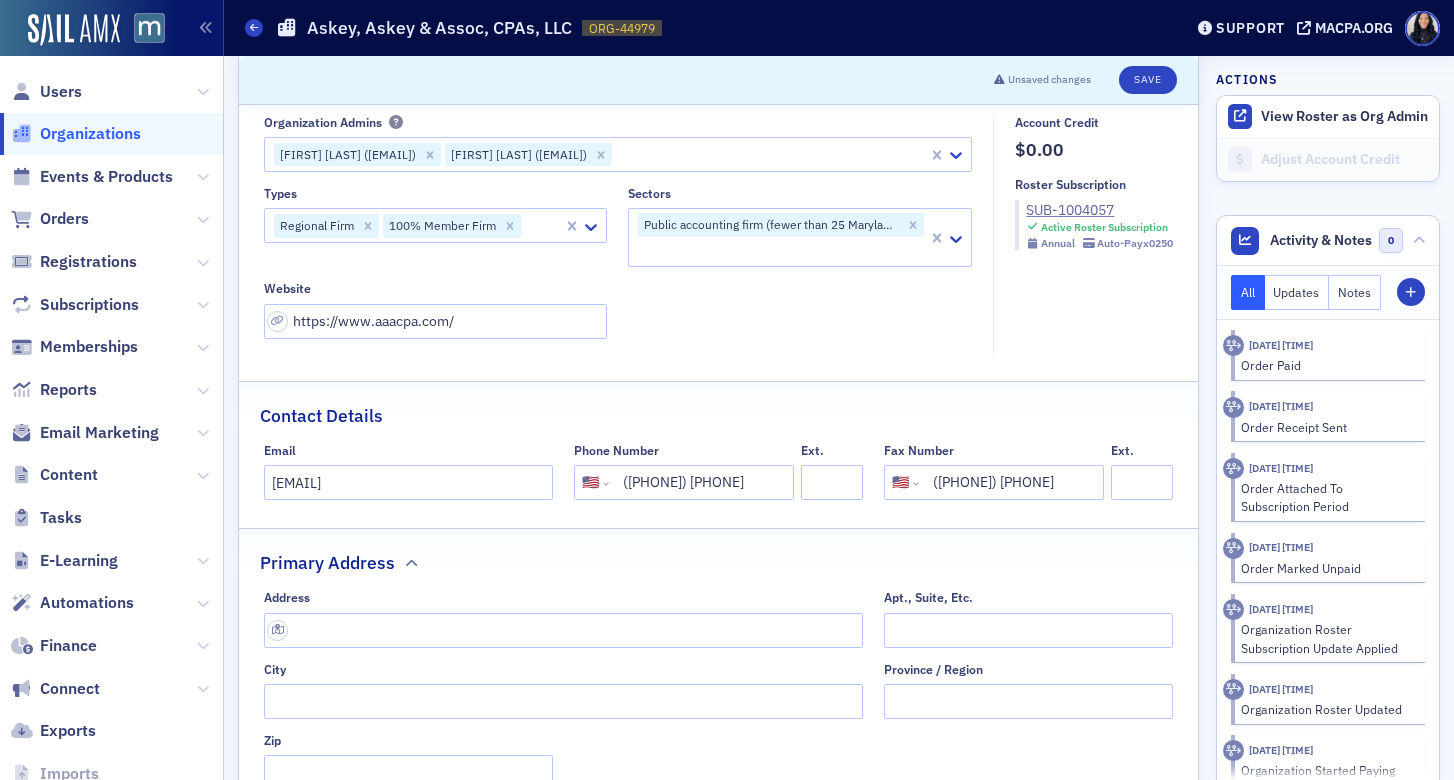 scroll, scrollTop: 376, scrollLeft: 0, axis: vertical 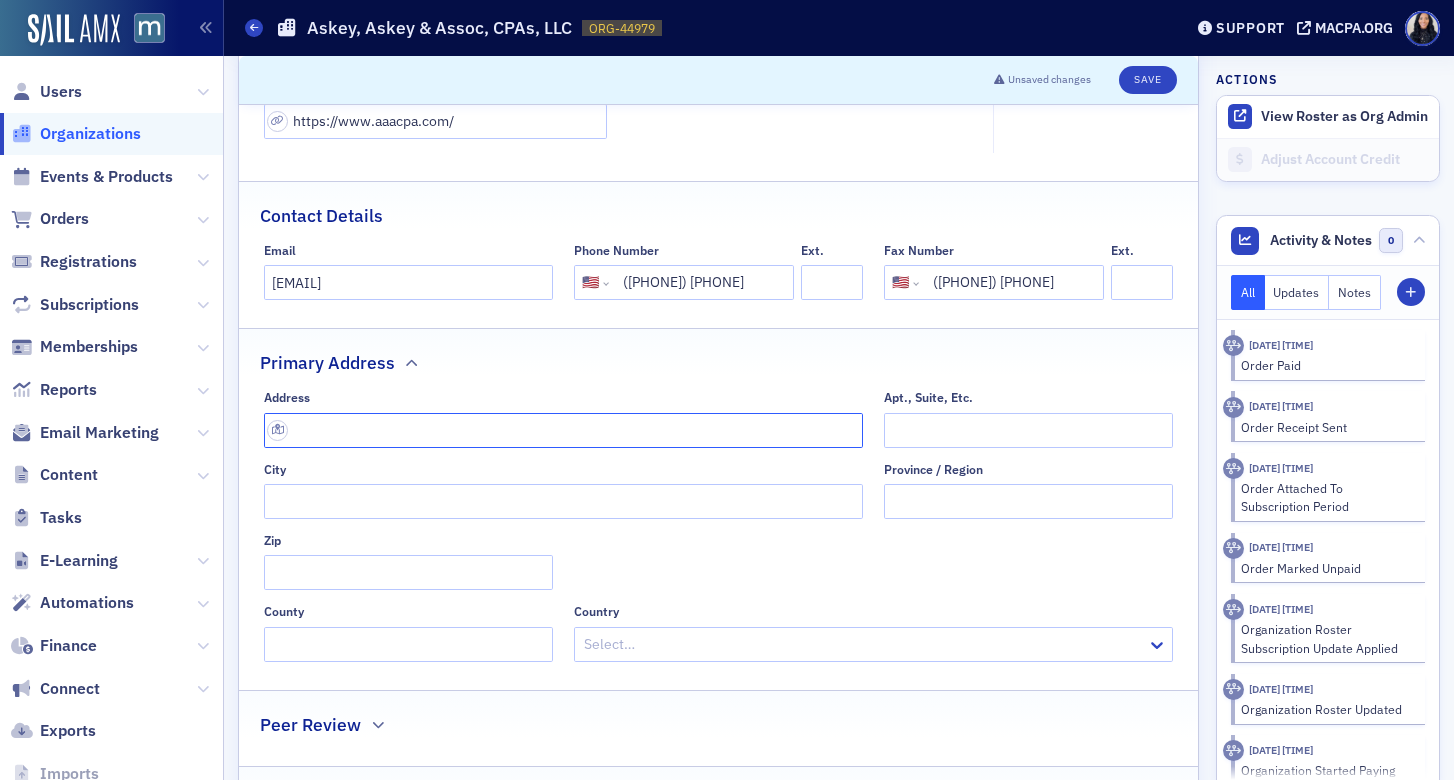 click 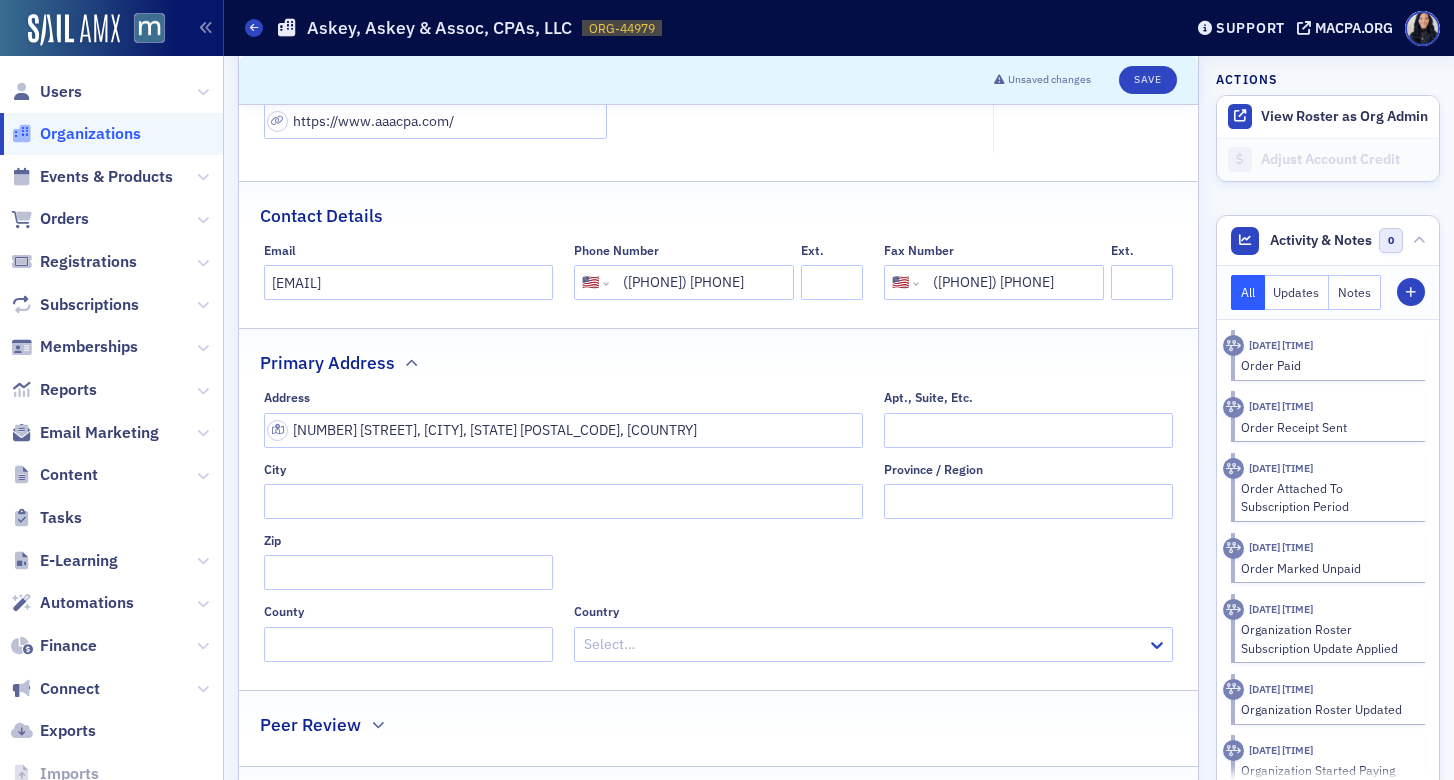 type on "[NUMBER] [STREET]" 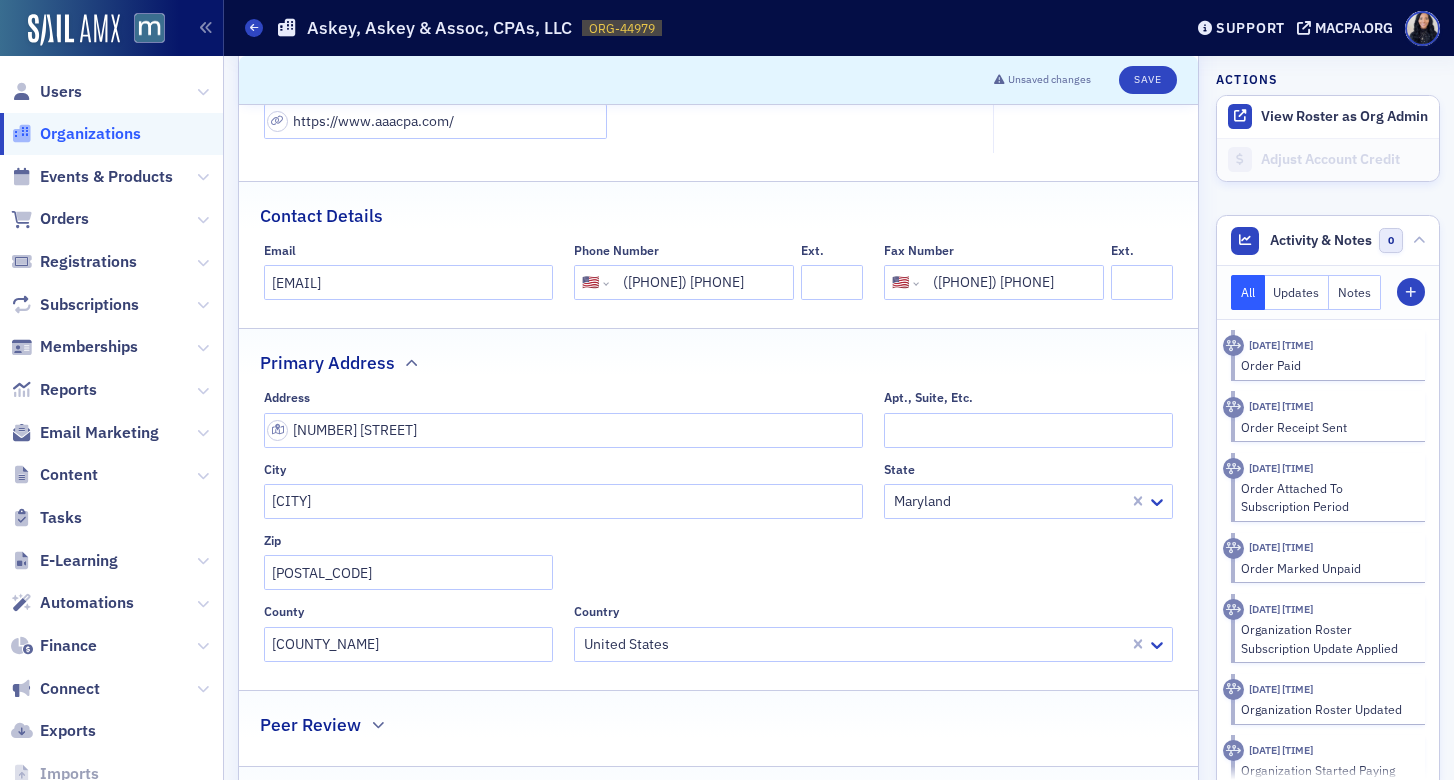 click on "Address [NUMBER] [STREET] Apt., Suite, Etc. City [CITY] State [STATE] Zip [POSTAL_CODE] County [COUNTY] Country United States" 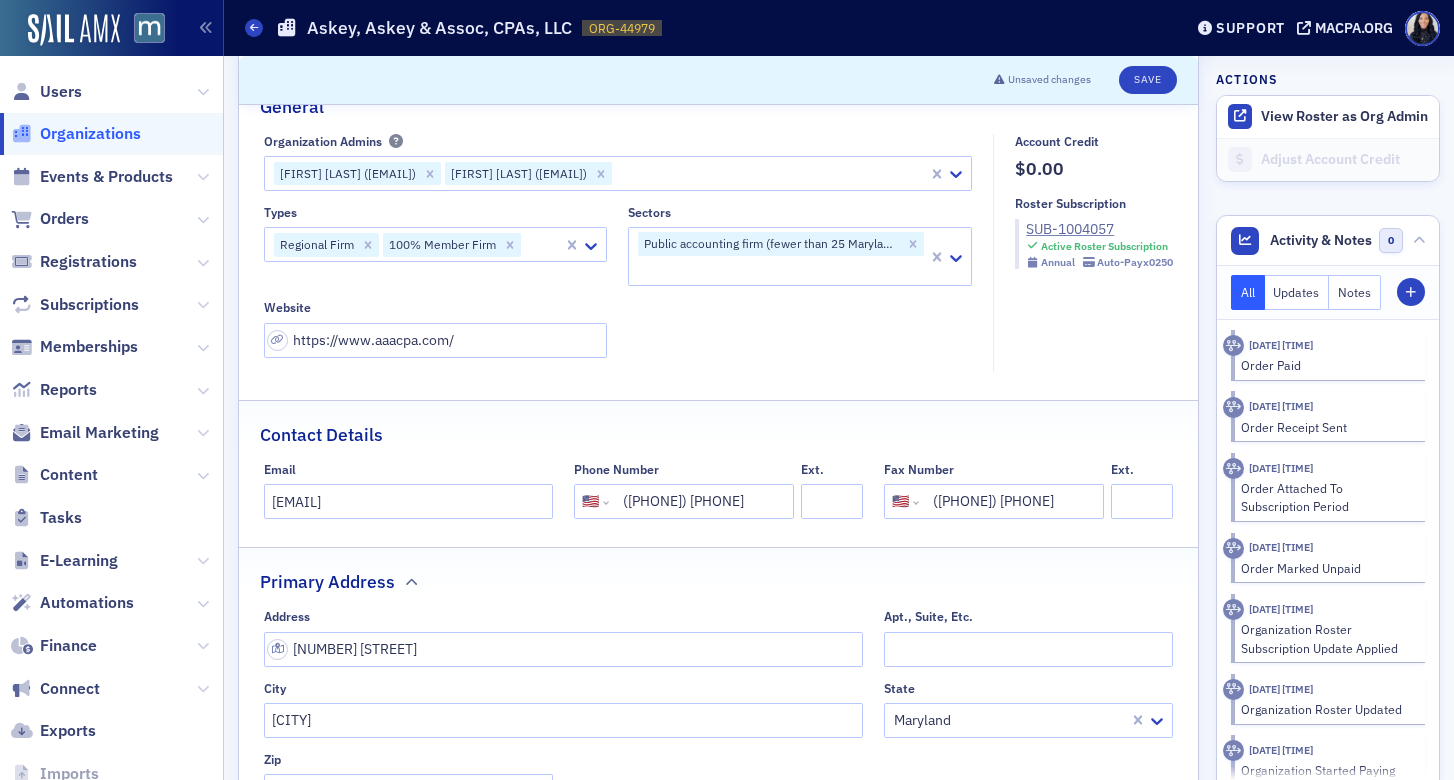 scroll, scrollTop: 0, scrollLeft: 0, axis: both 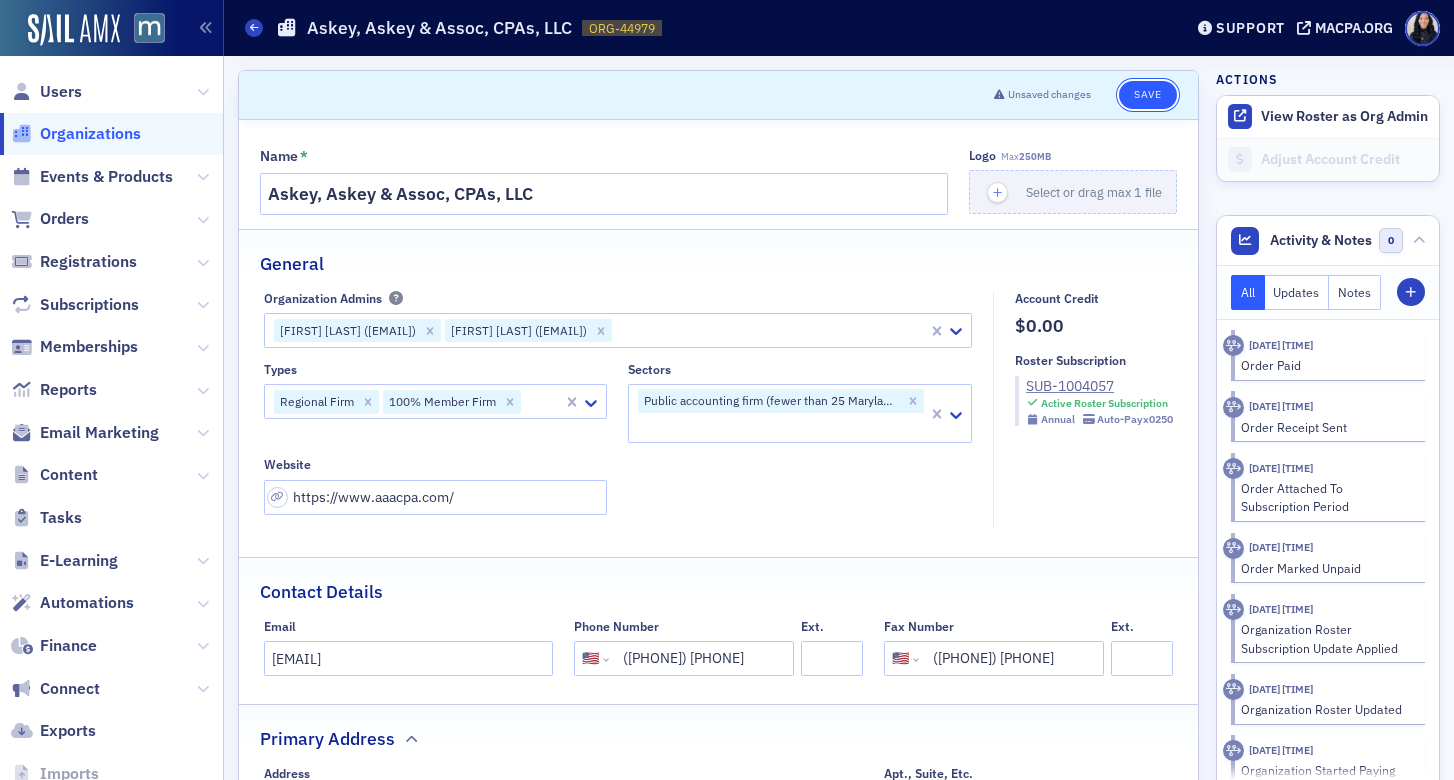 click on "Save" 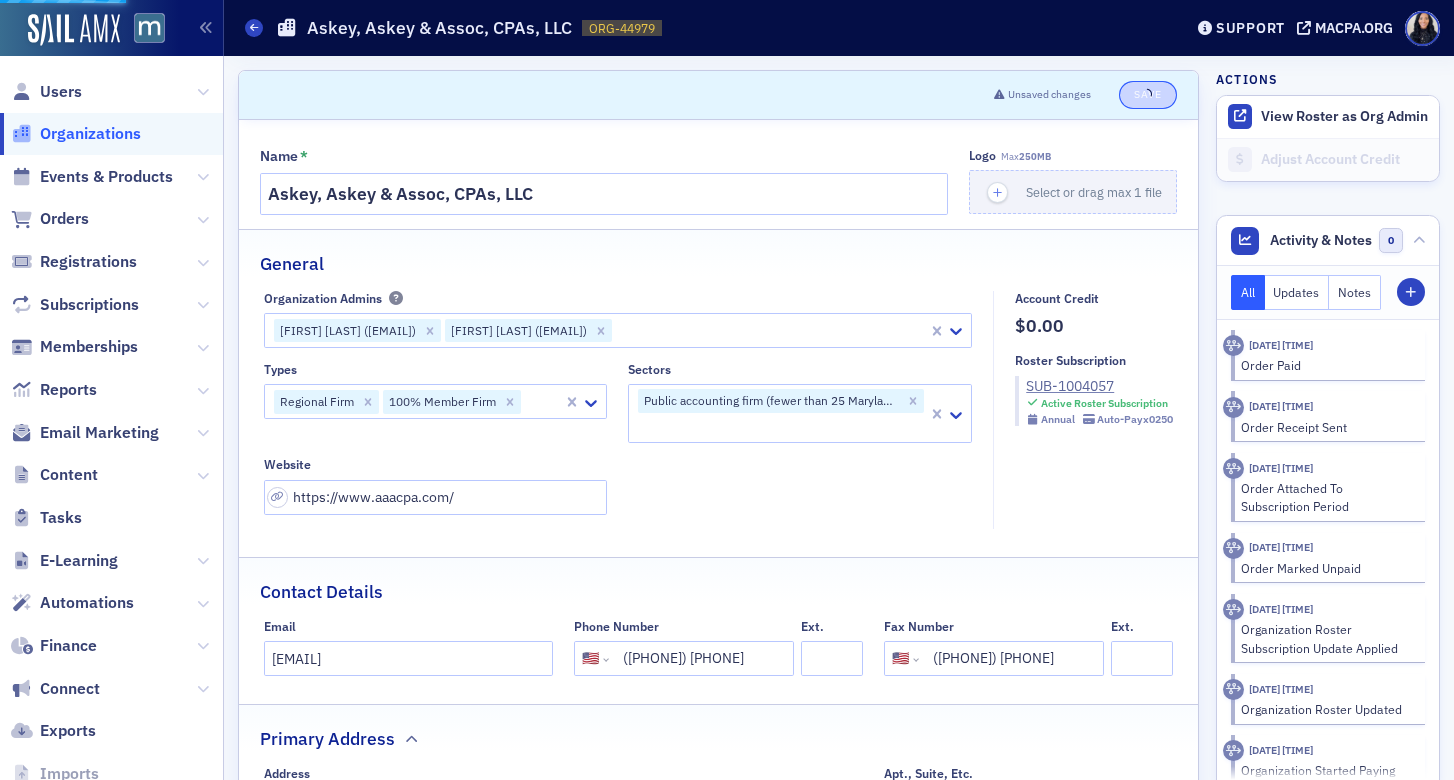 select on "US" 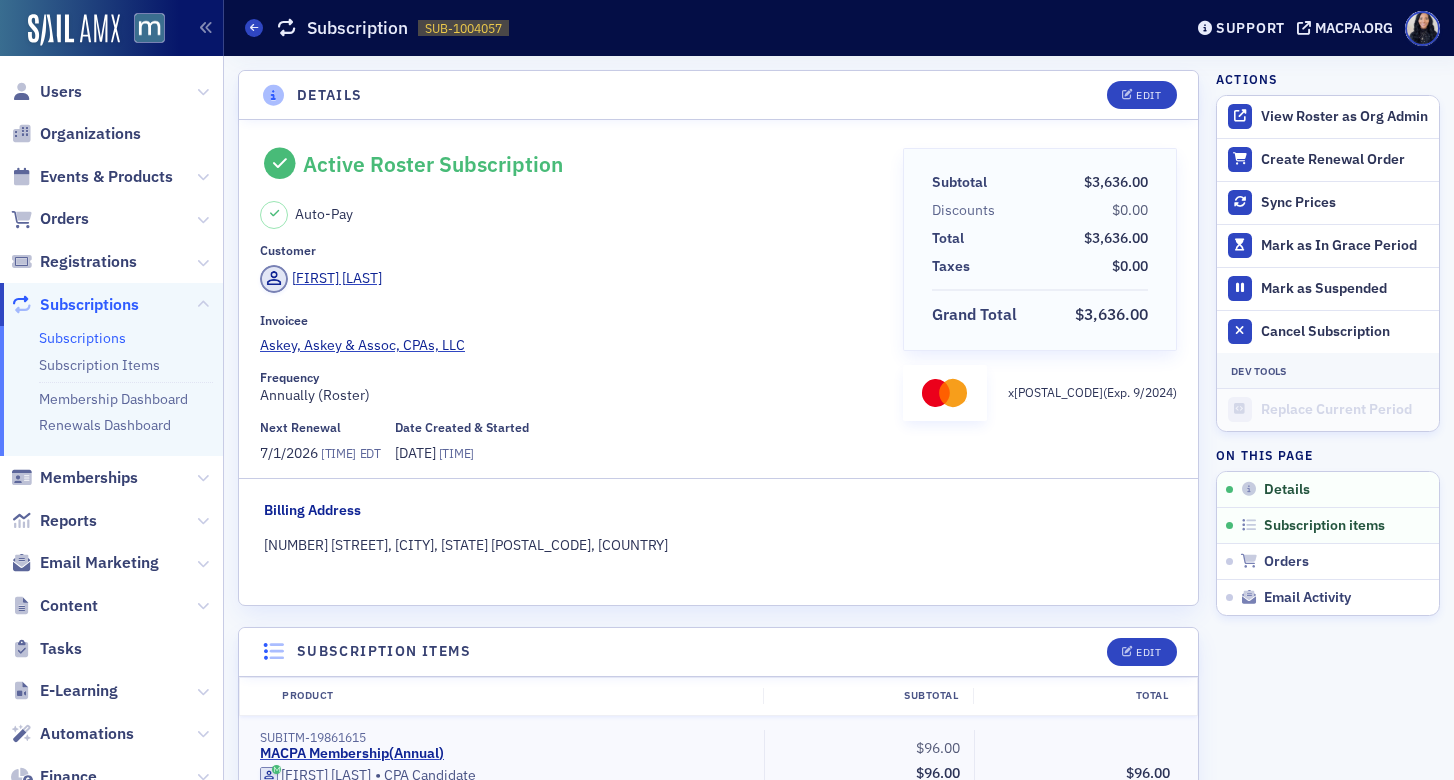 scroll, scrollTop: 0, scrollLeft: 0, axis: both 